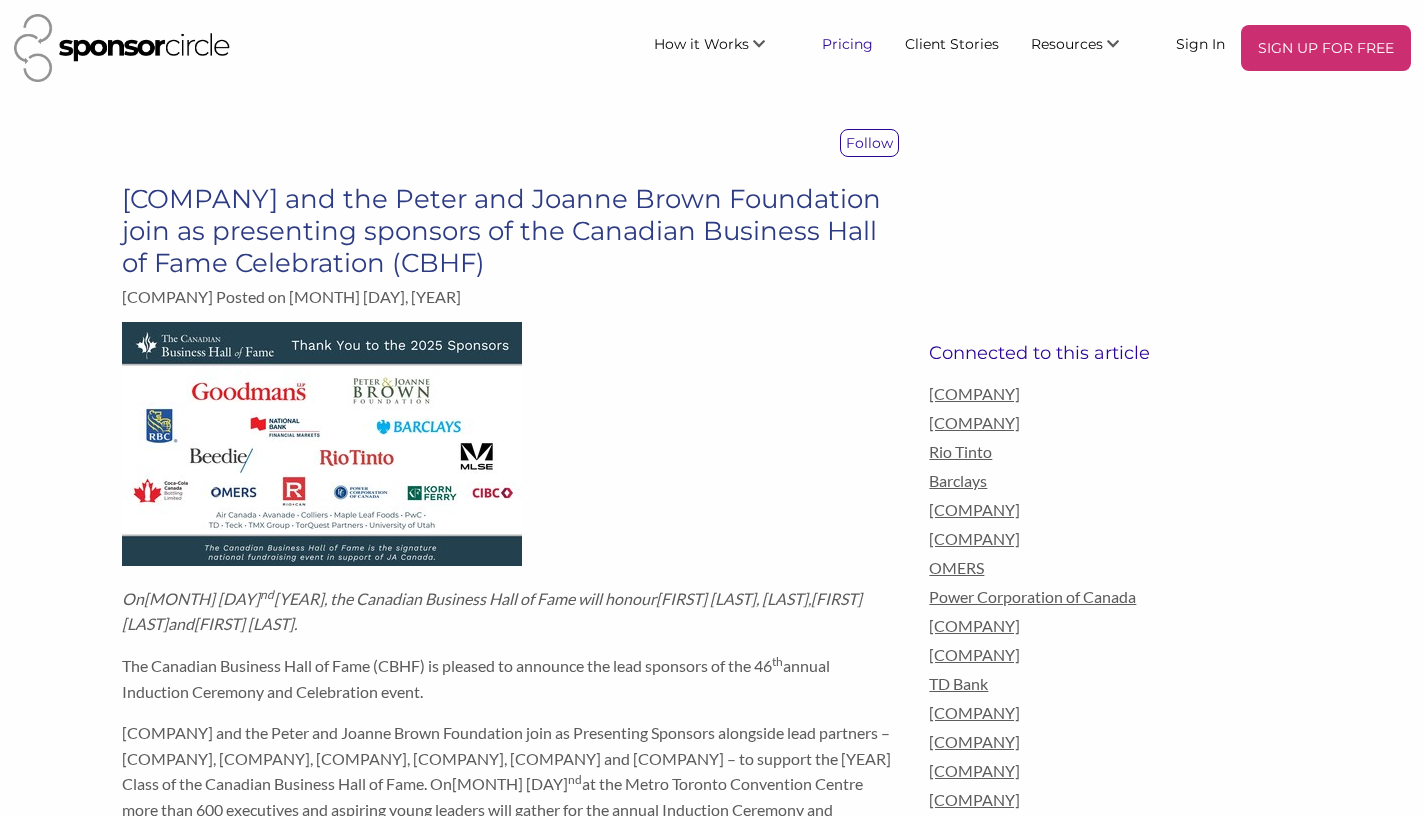 scroll, scrollTop: 0, scrollLeft: 0, axis: both 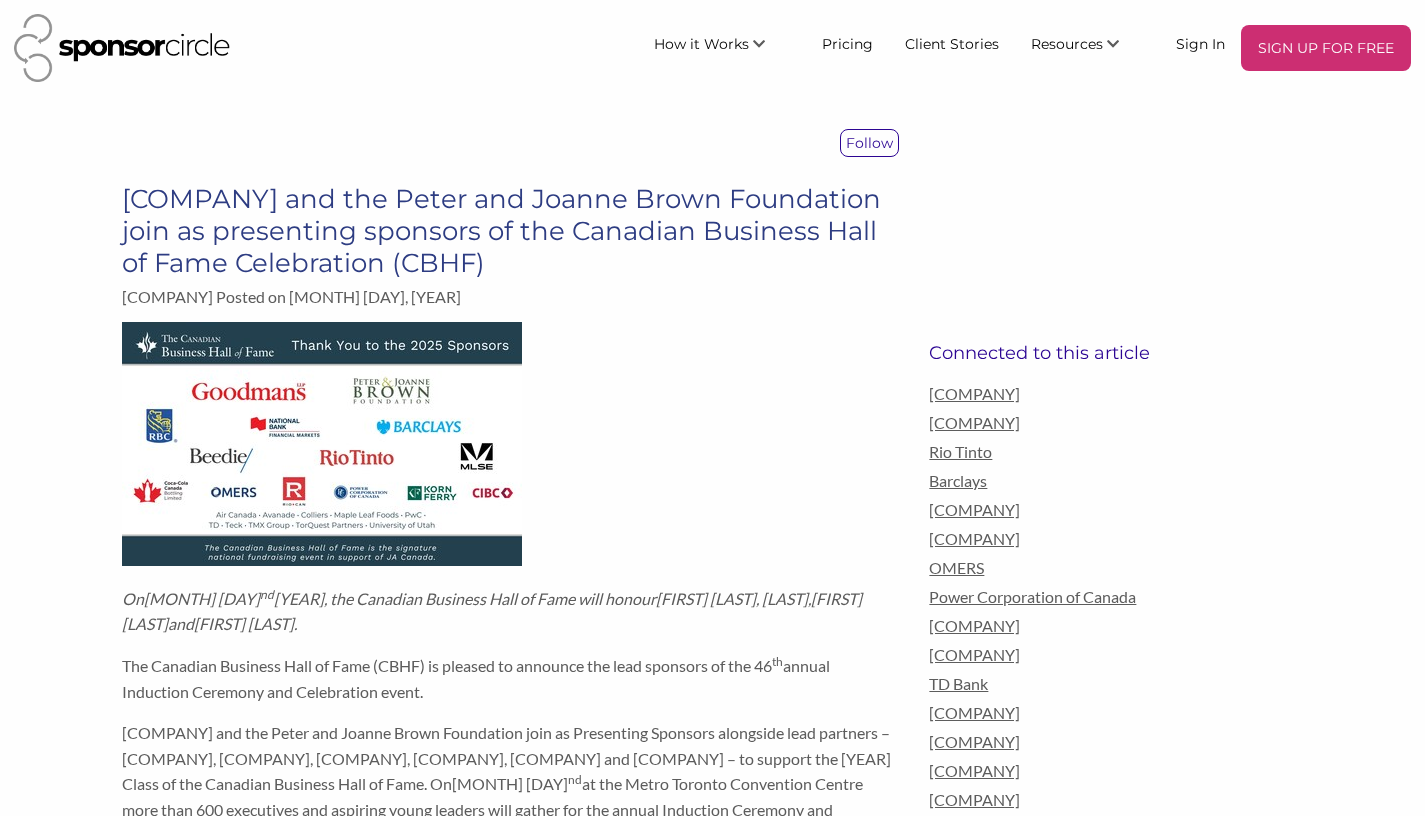 click at bounding box center (122, 48) 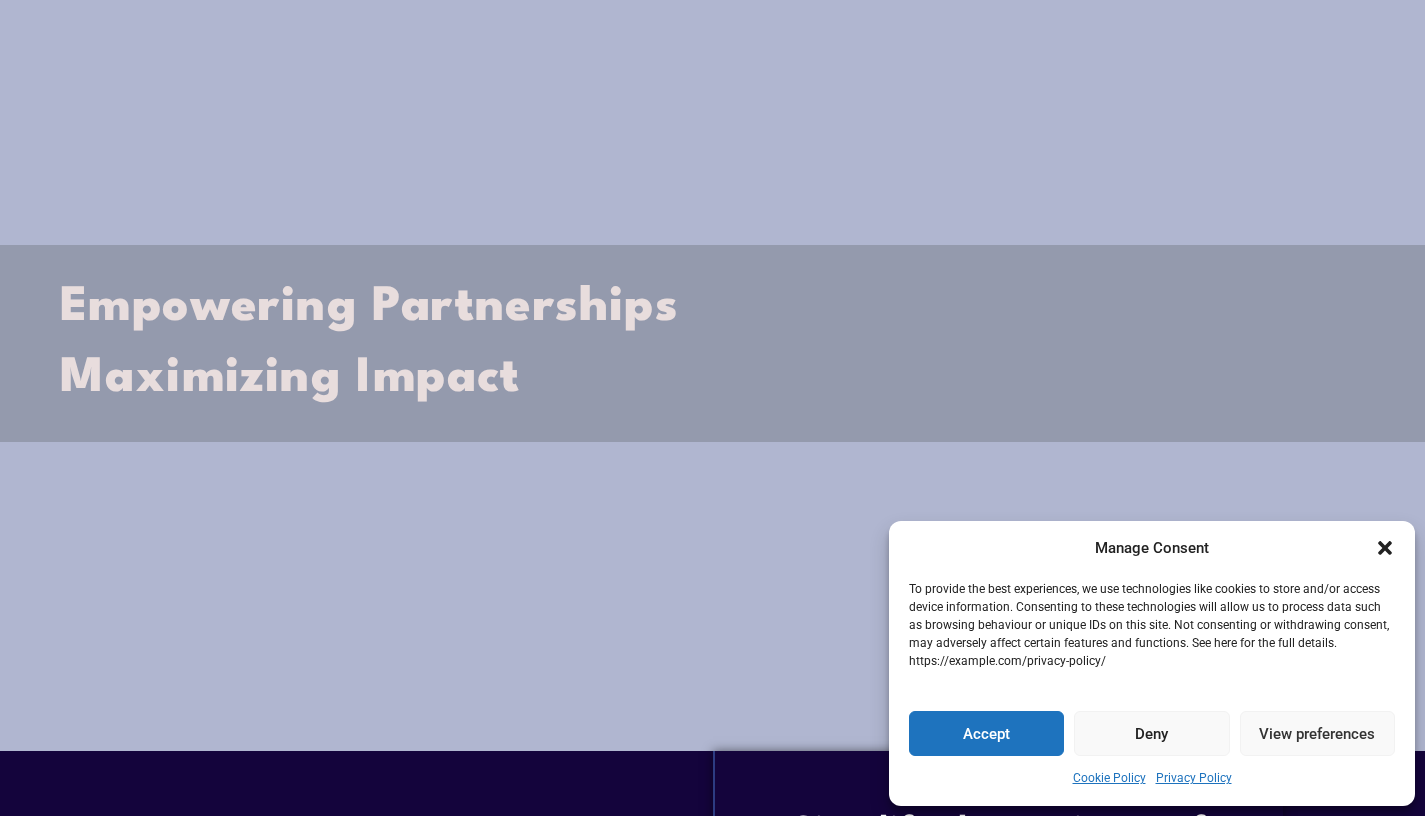 scroll, scrollTop: 271, scrollLeft: 0, axis: vertical 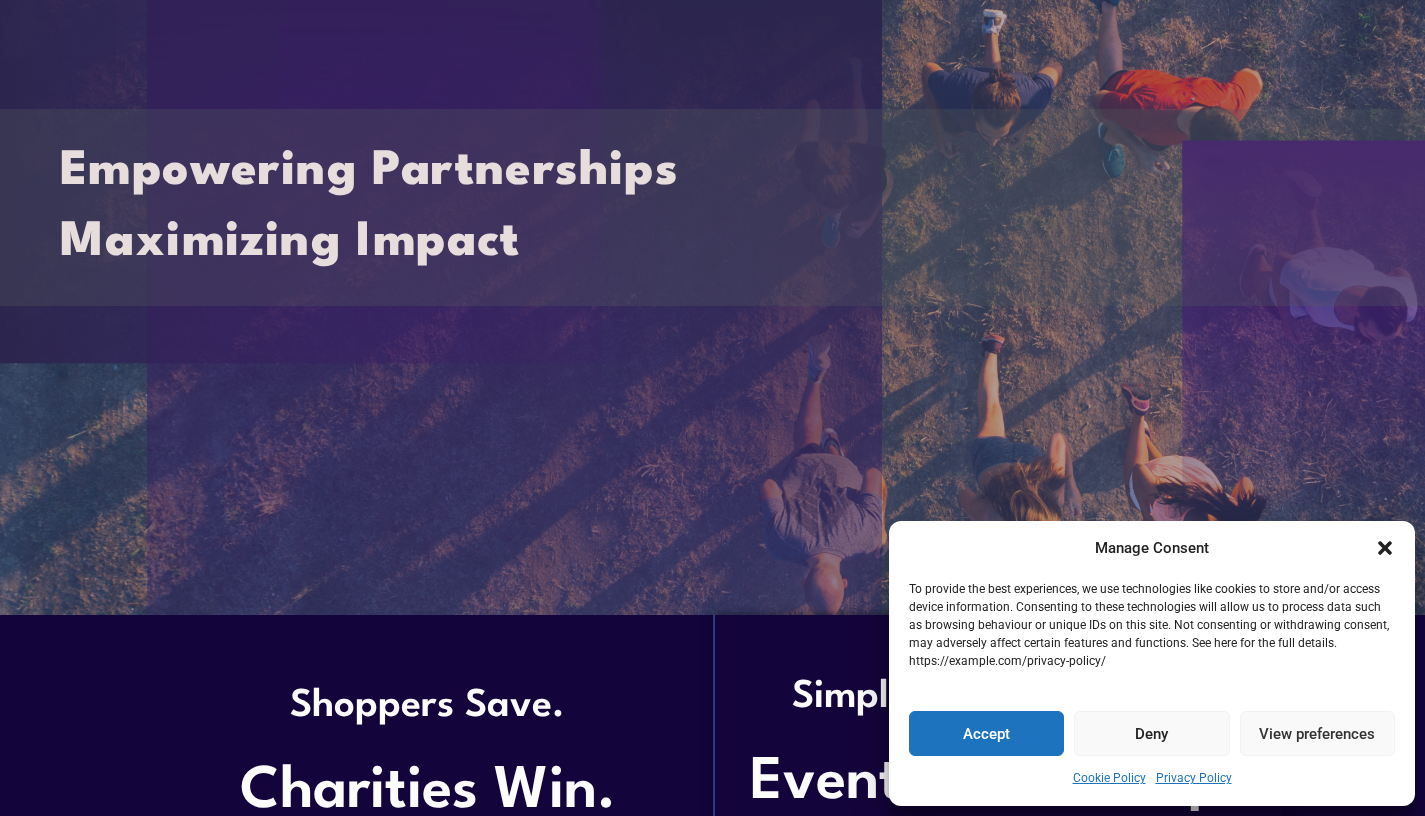 click on "Accept" at bounding box center [986, 733] 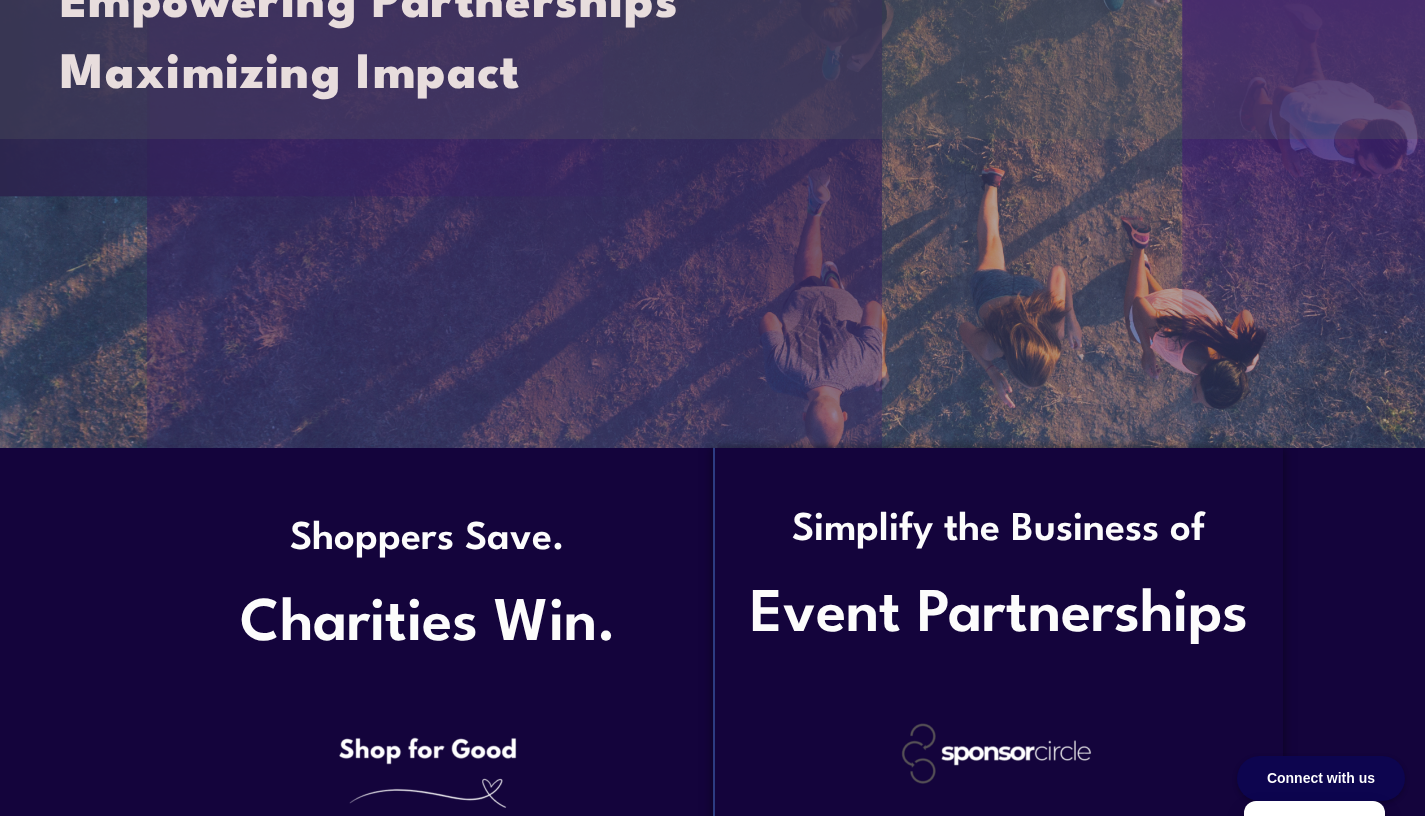 scroll, scrollTop: 0, scrollLeft: 0, axis: both 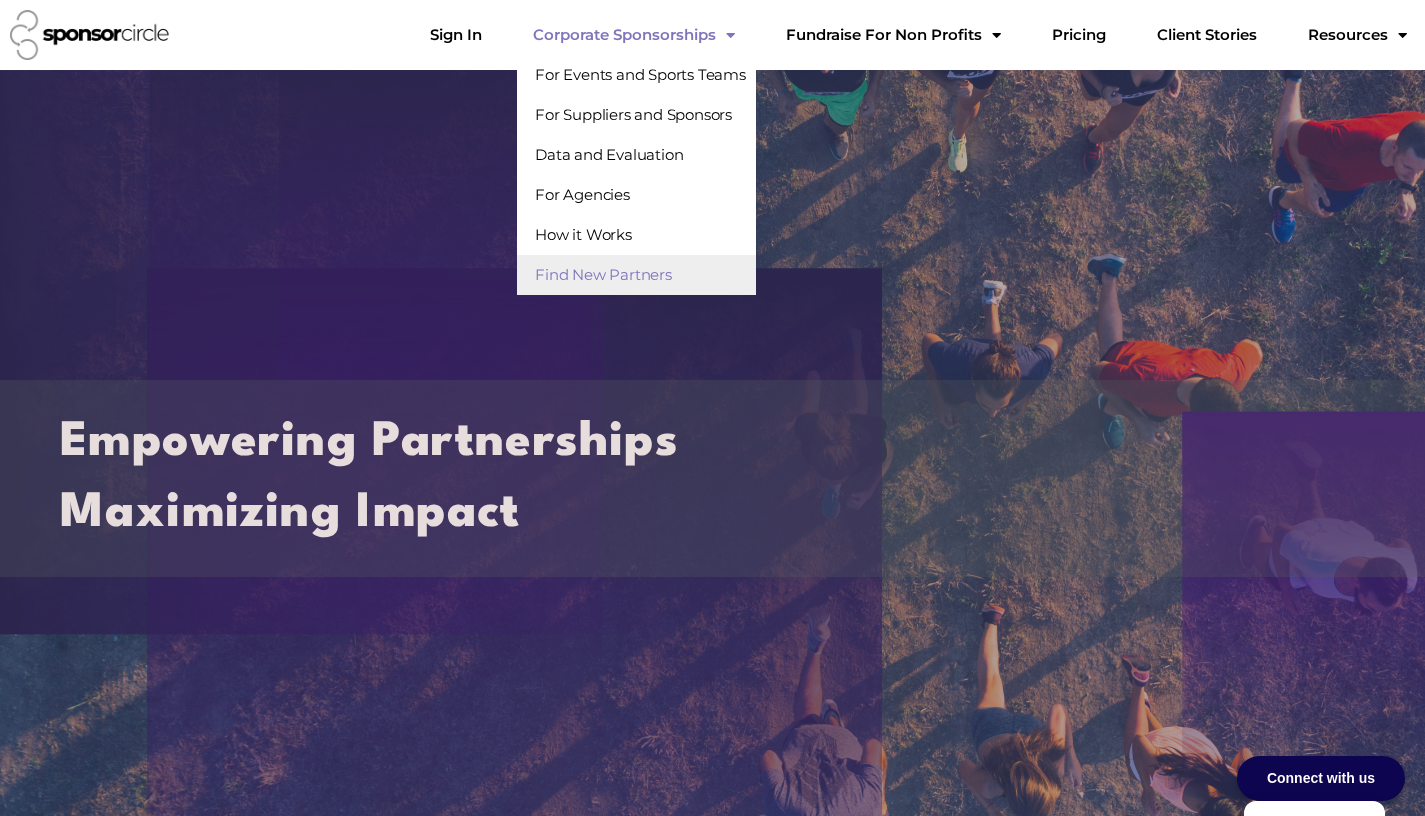 click on "Find New Partners" 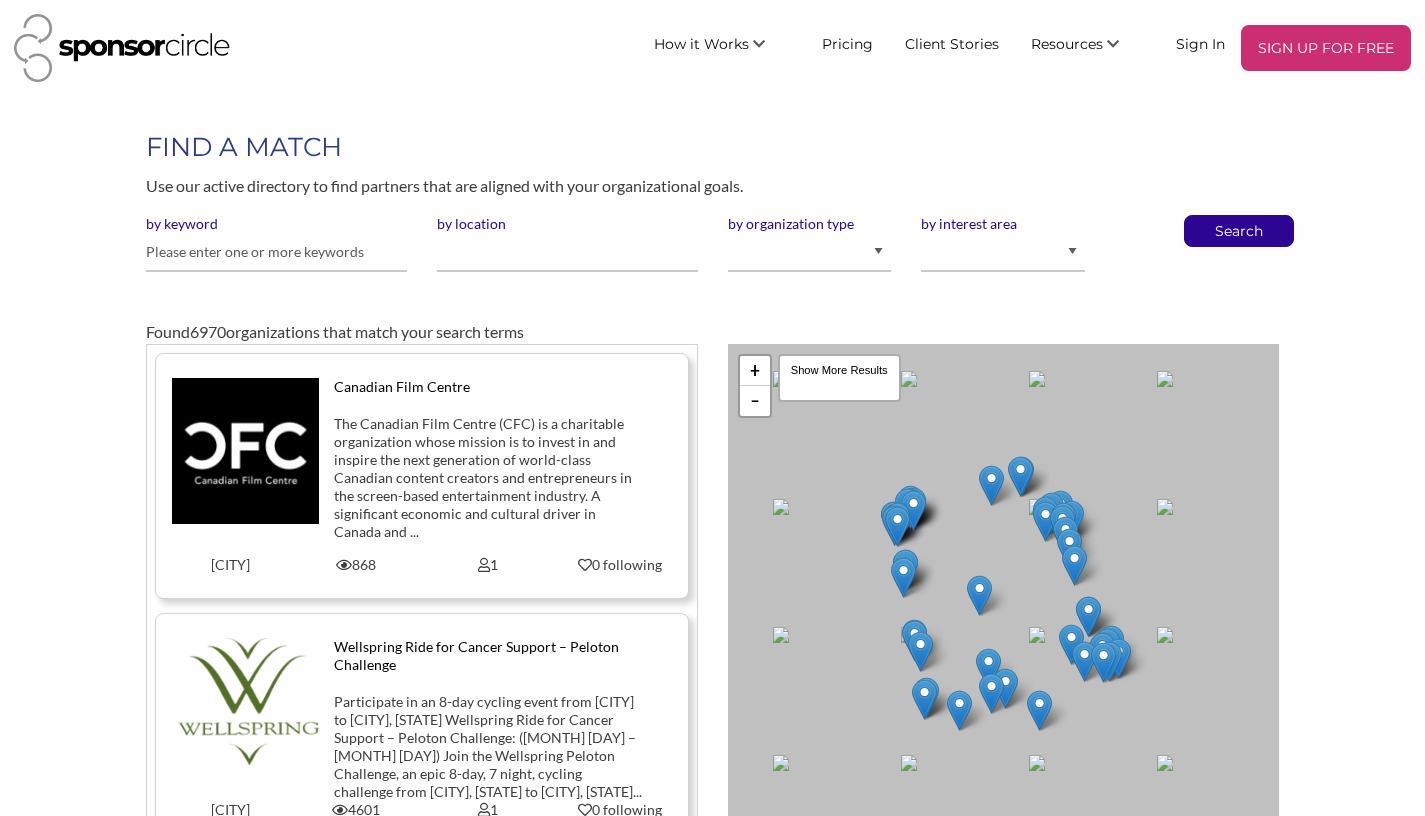 scroll, scrollTop: 0, scrollLeft: 0, axis: both 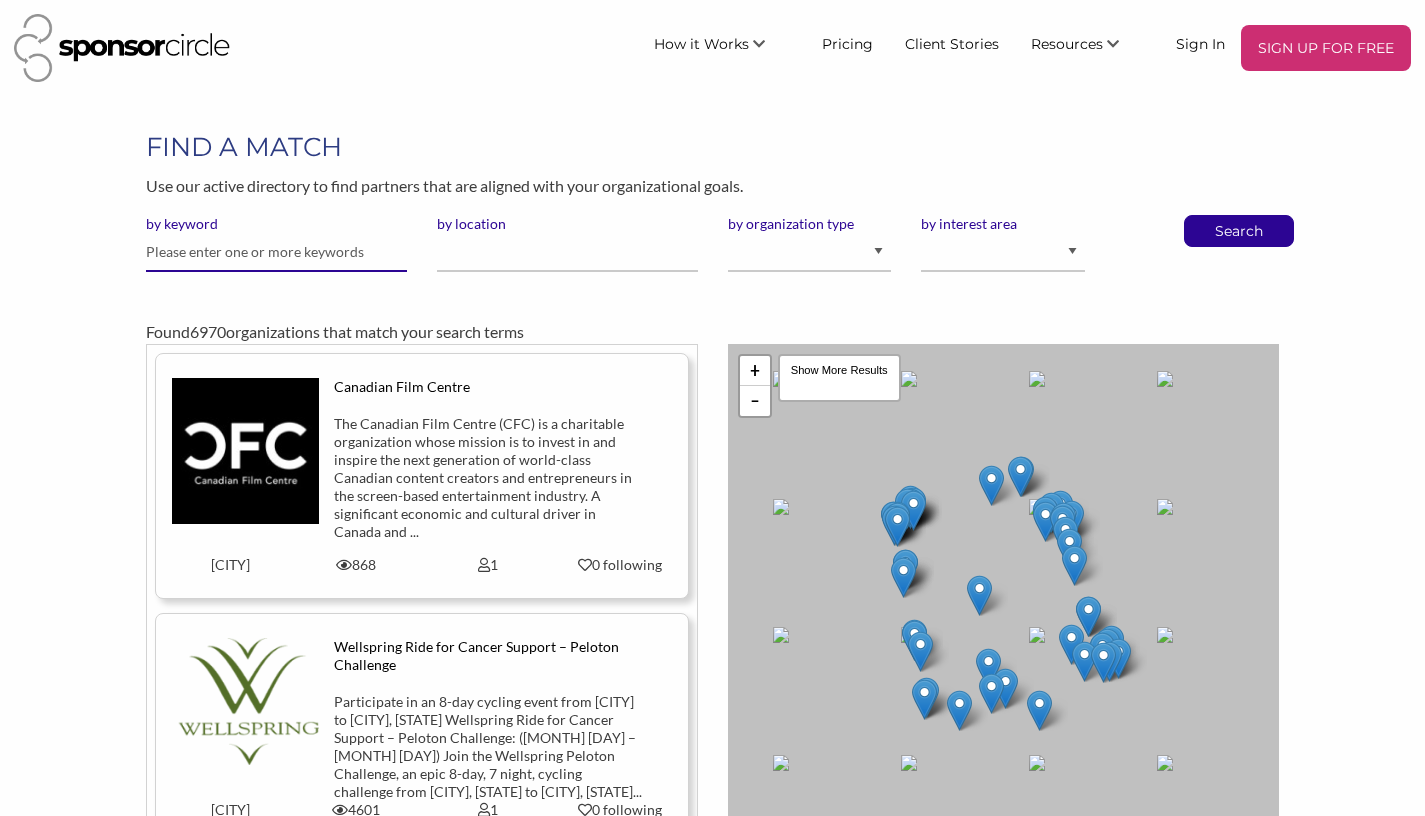 click at bounding box center [276, 252] 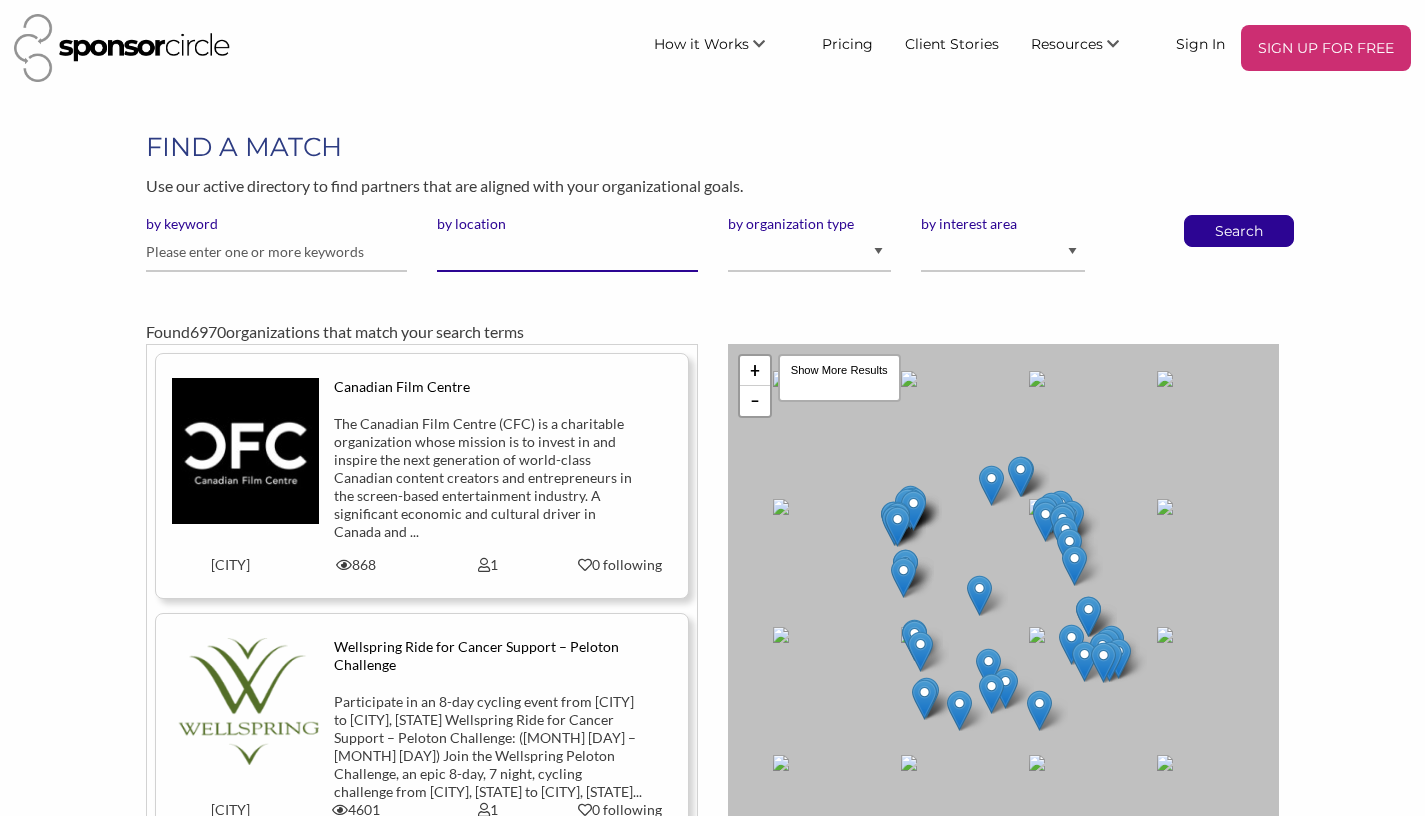 click on "by location" at bounding box center [567, 252] 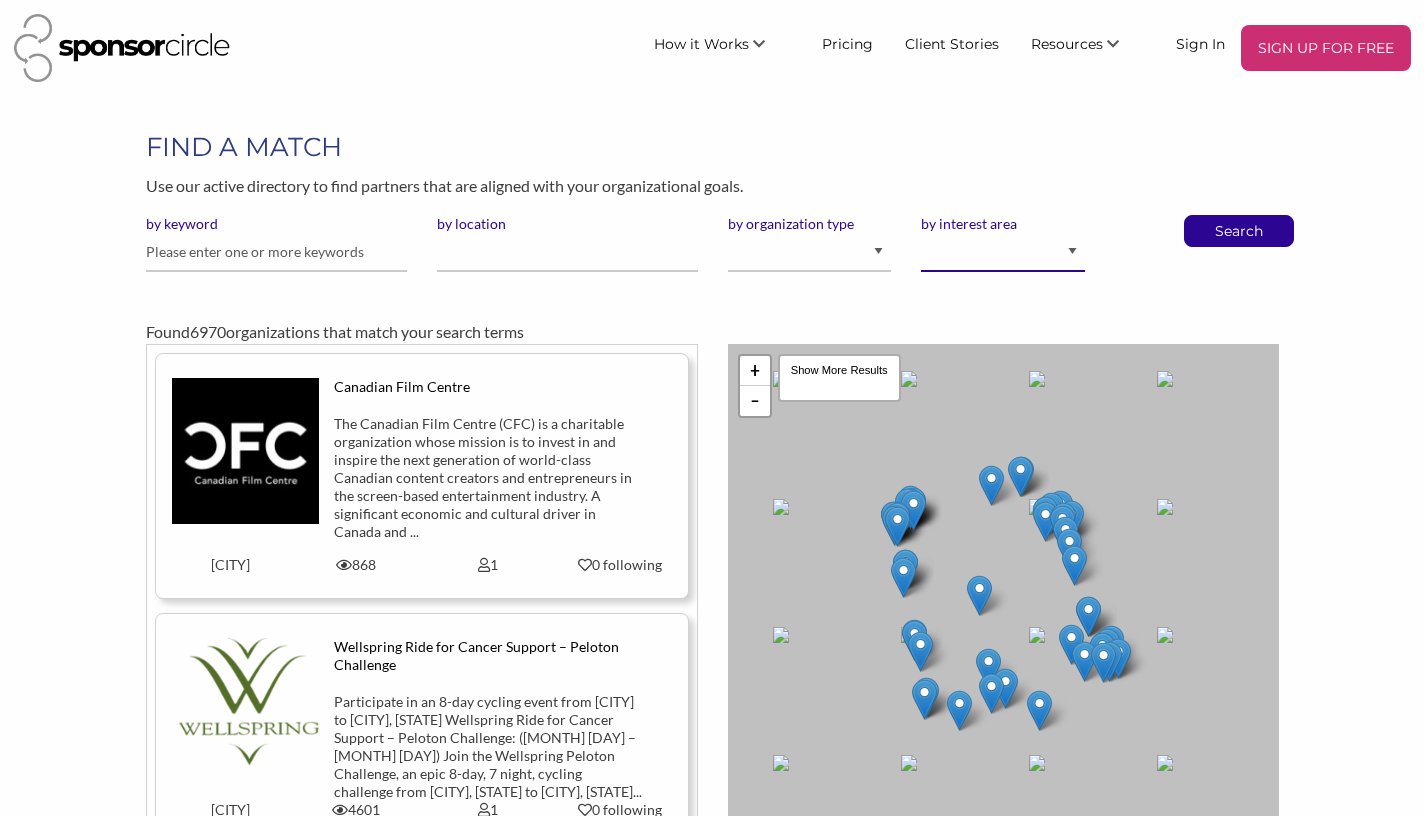 select on "10" 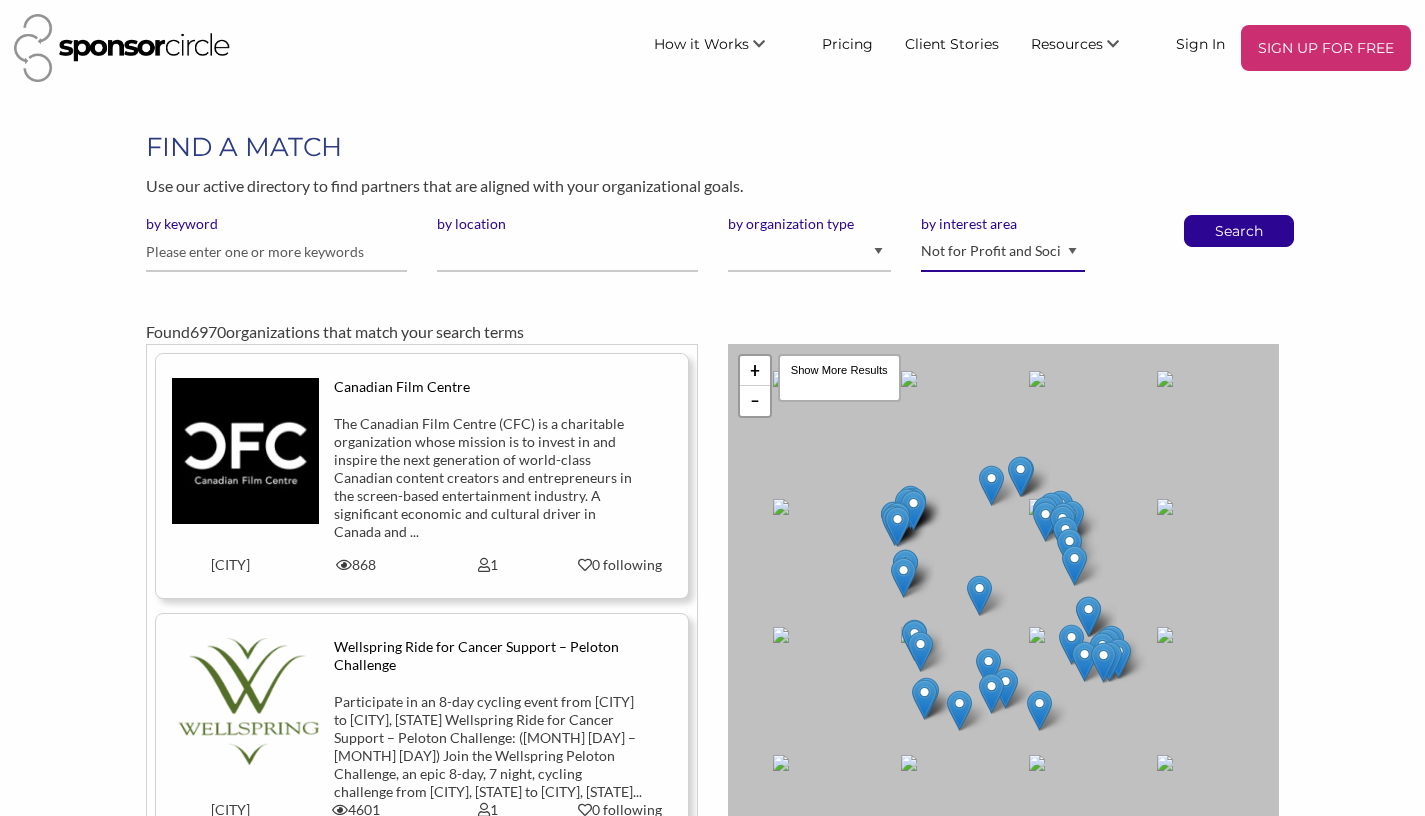 click on "Not for Profit and Social Services" at bounding box center [0, 0] 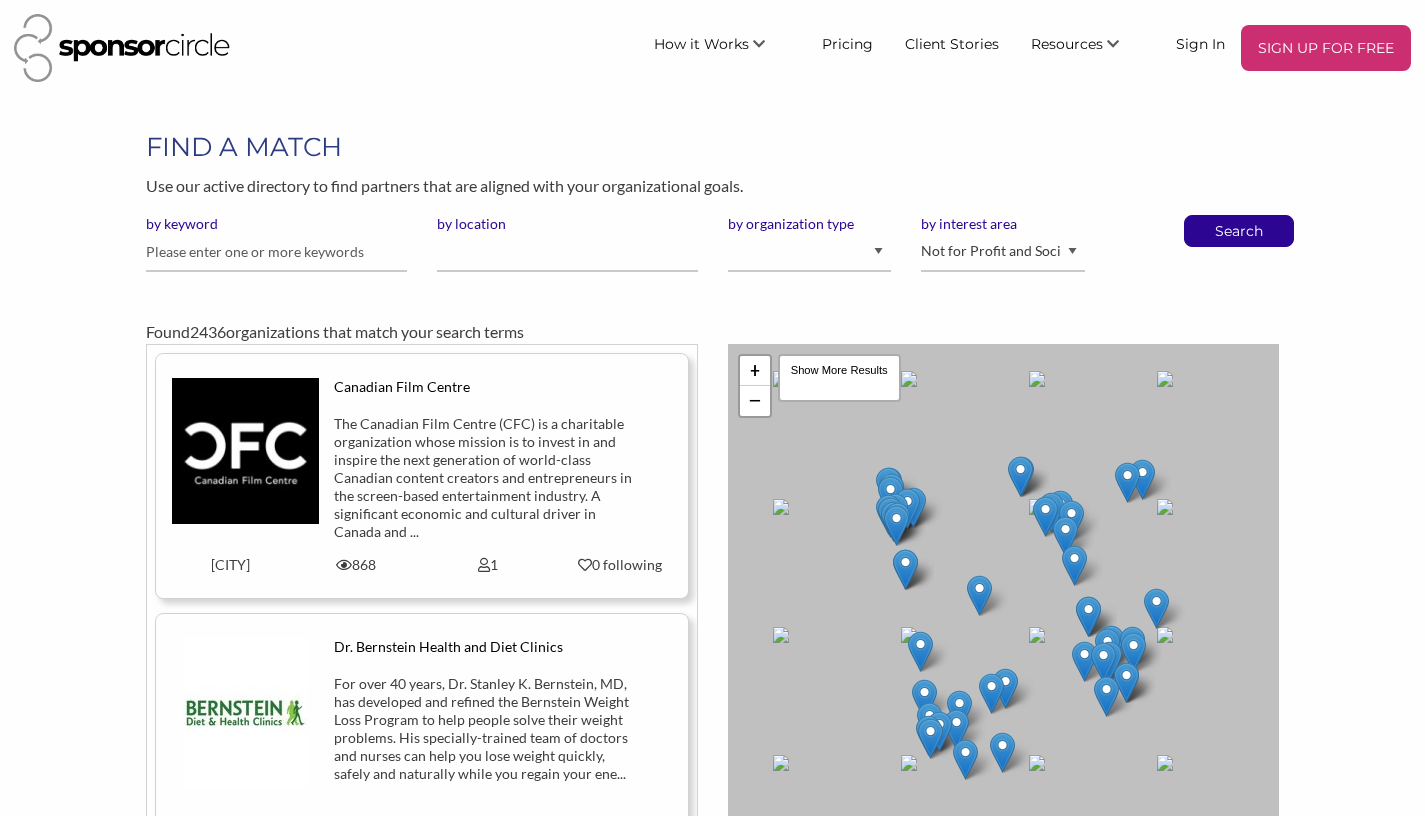 scroll, scrollTop: 0, scrollLeft: 0, axis: both 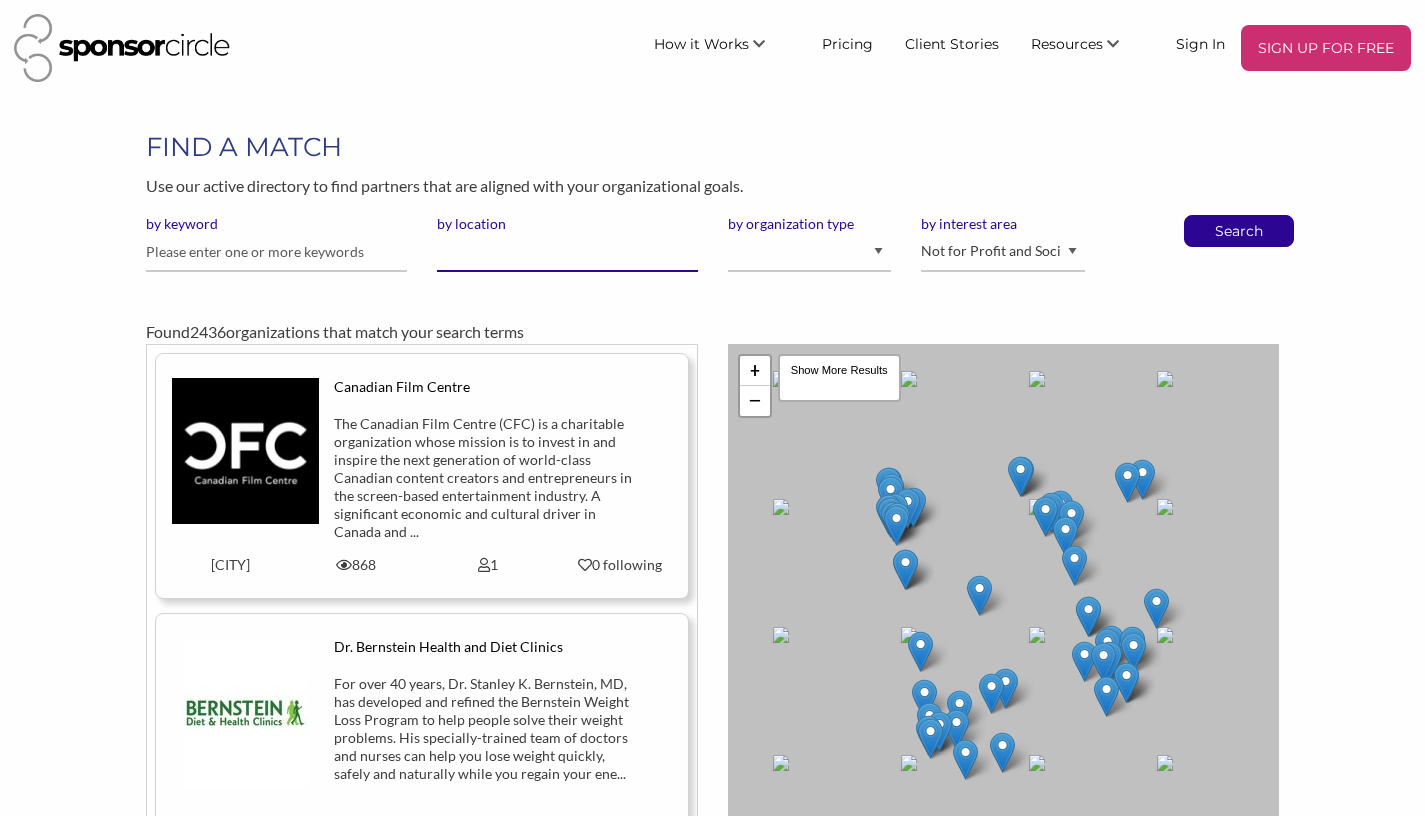 click on "by location" at bounding box center (567, 252) 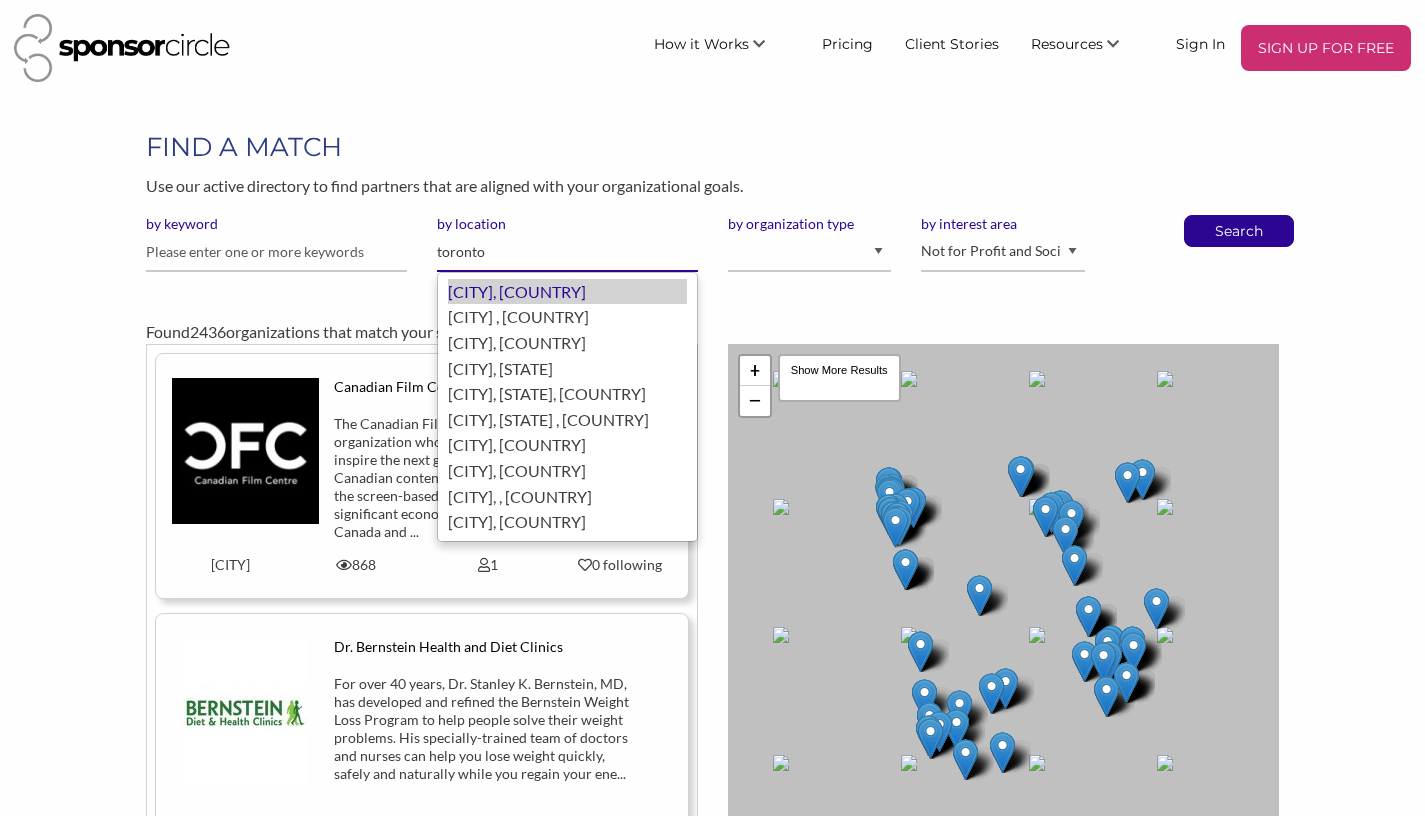 click on "Toronto, Canada" at bounding box center [567, 292] 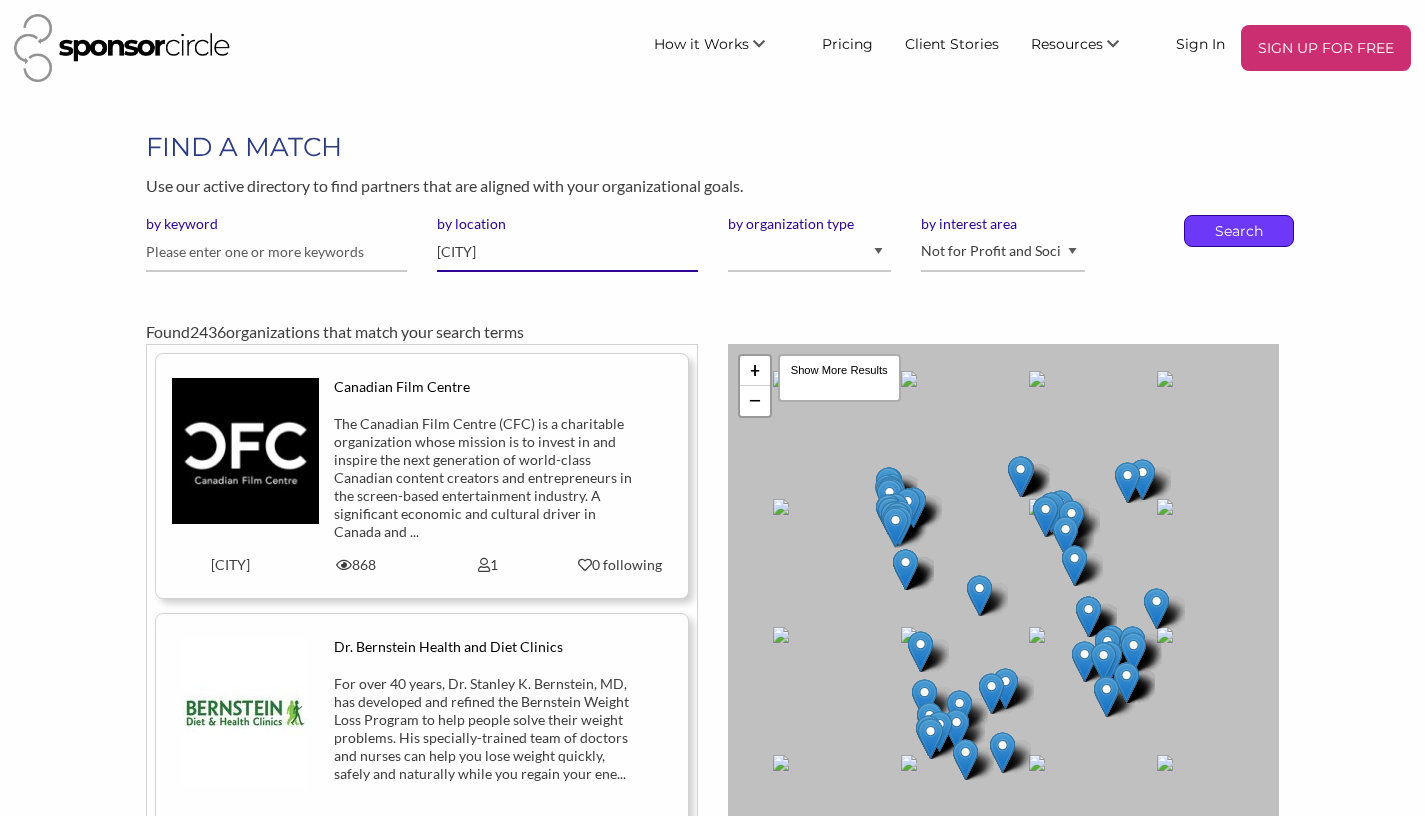 type on "Toronto" 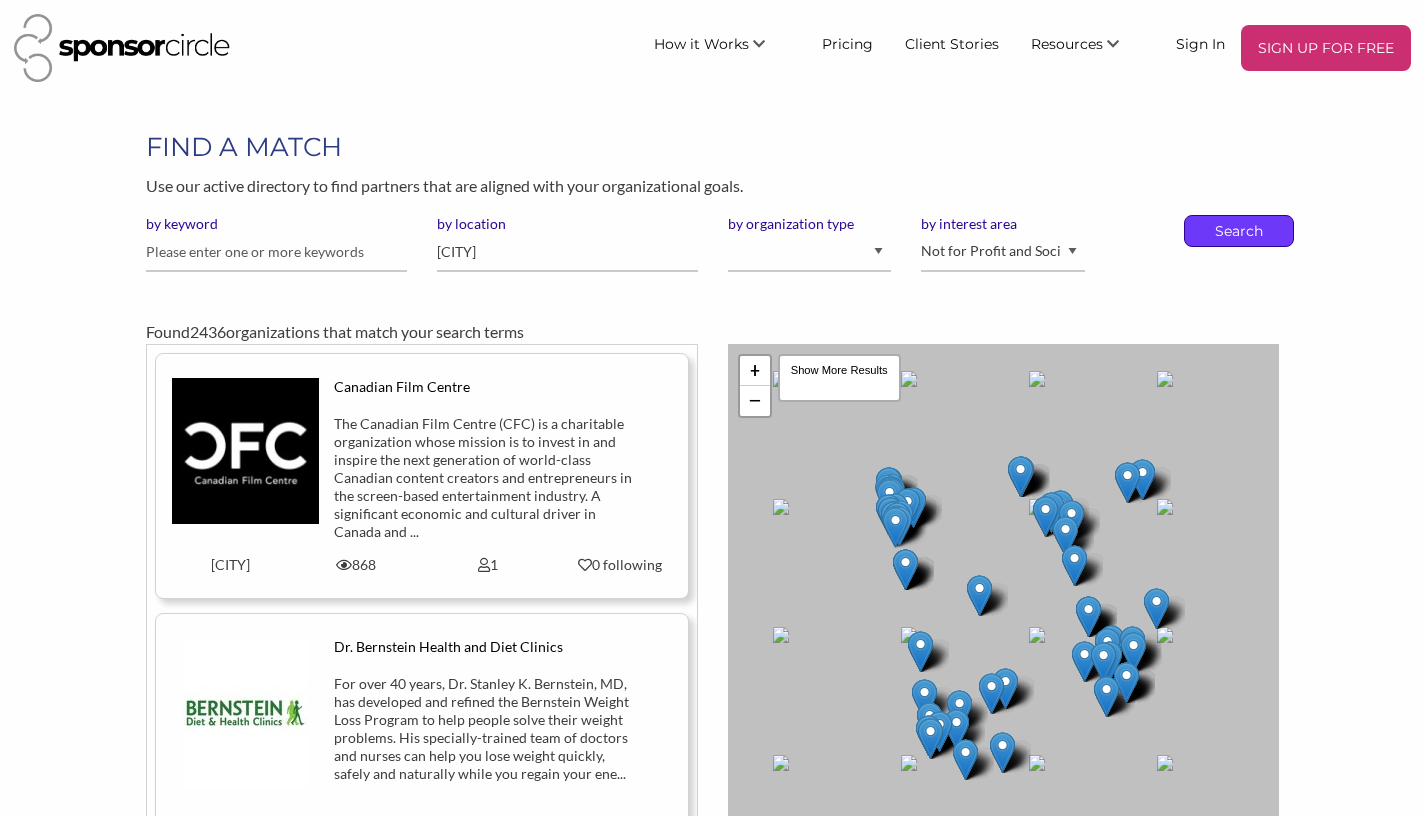 click on "Search" at bounding box center [1239, 231] 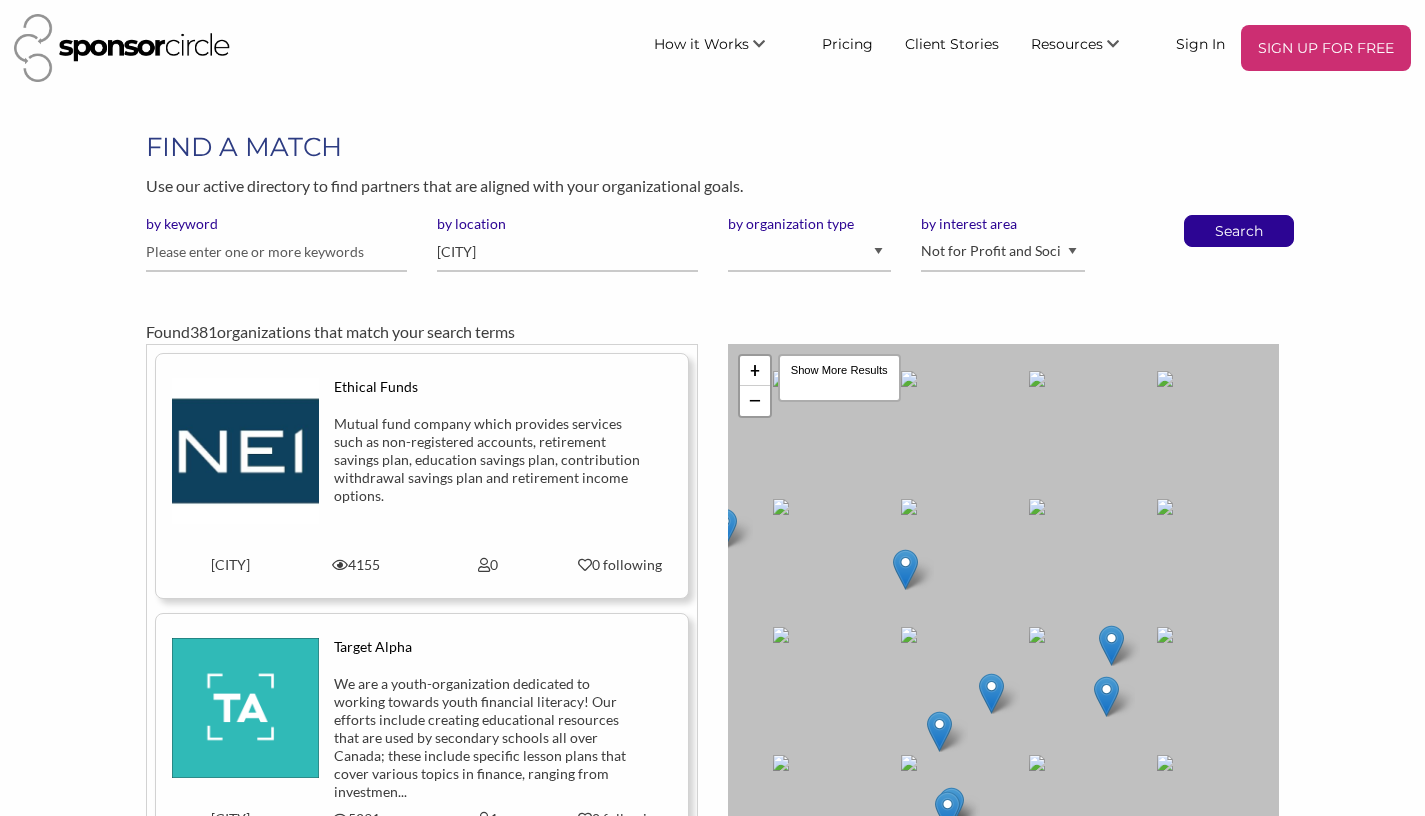 scroll, scrollTop: 0, scrollLeft: 0, axis: both 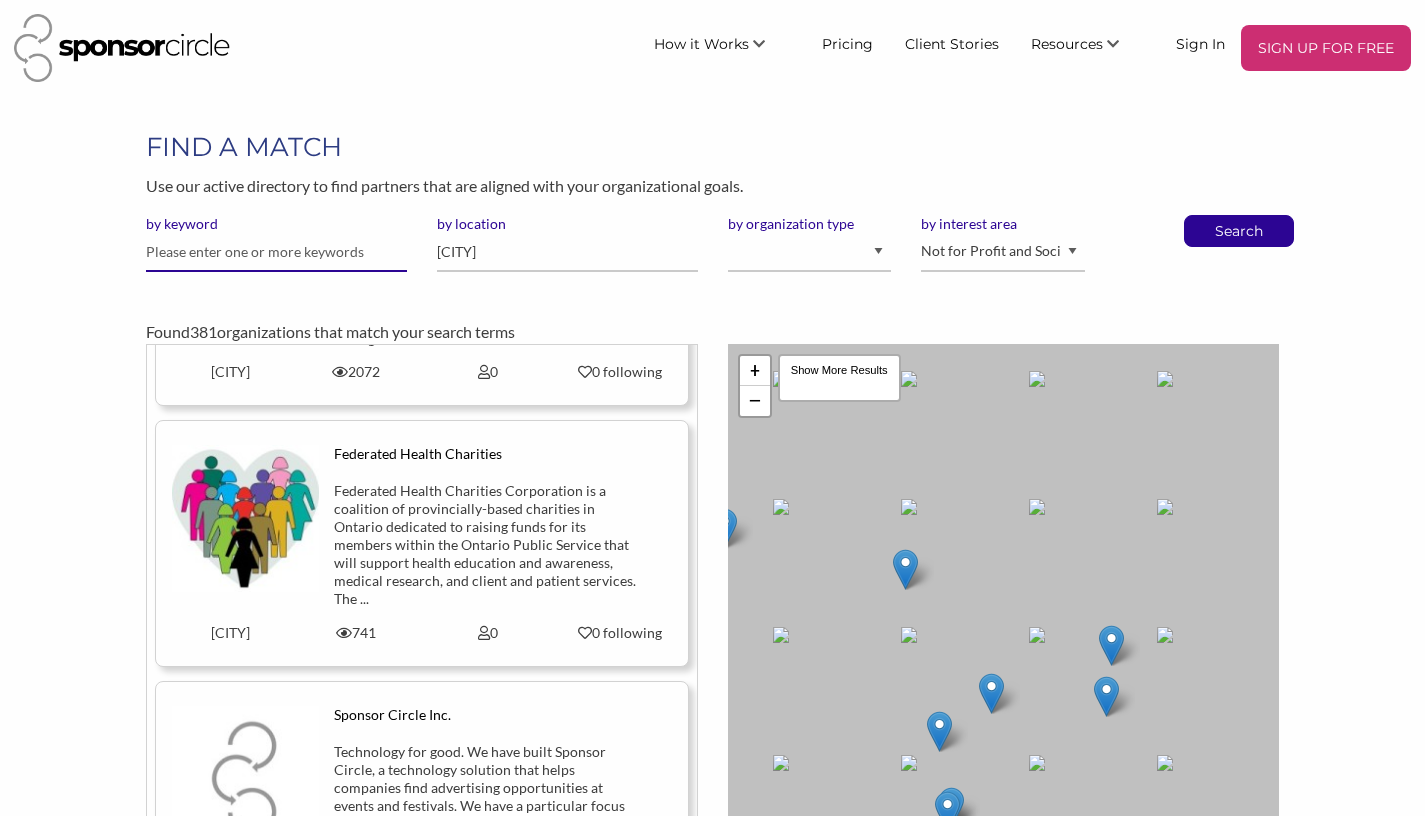 click at bounding box center (276, 252) 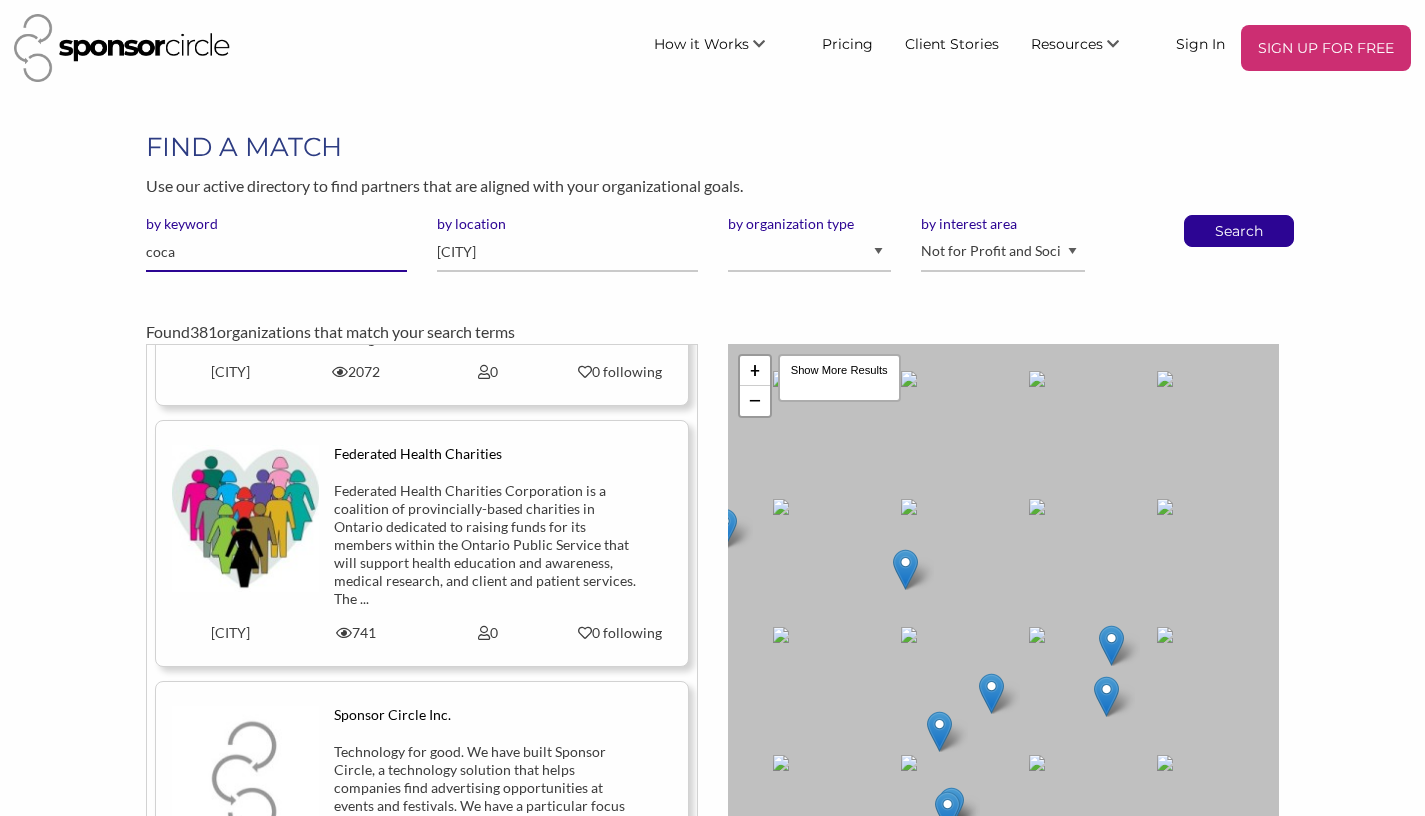 type on "coca" 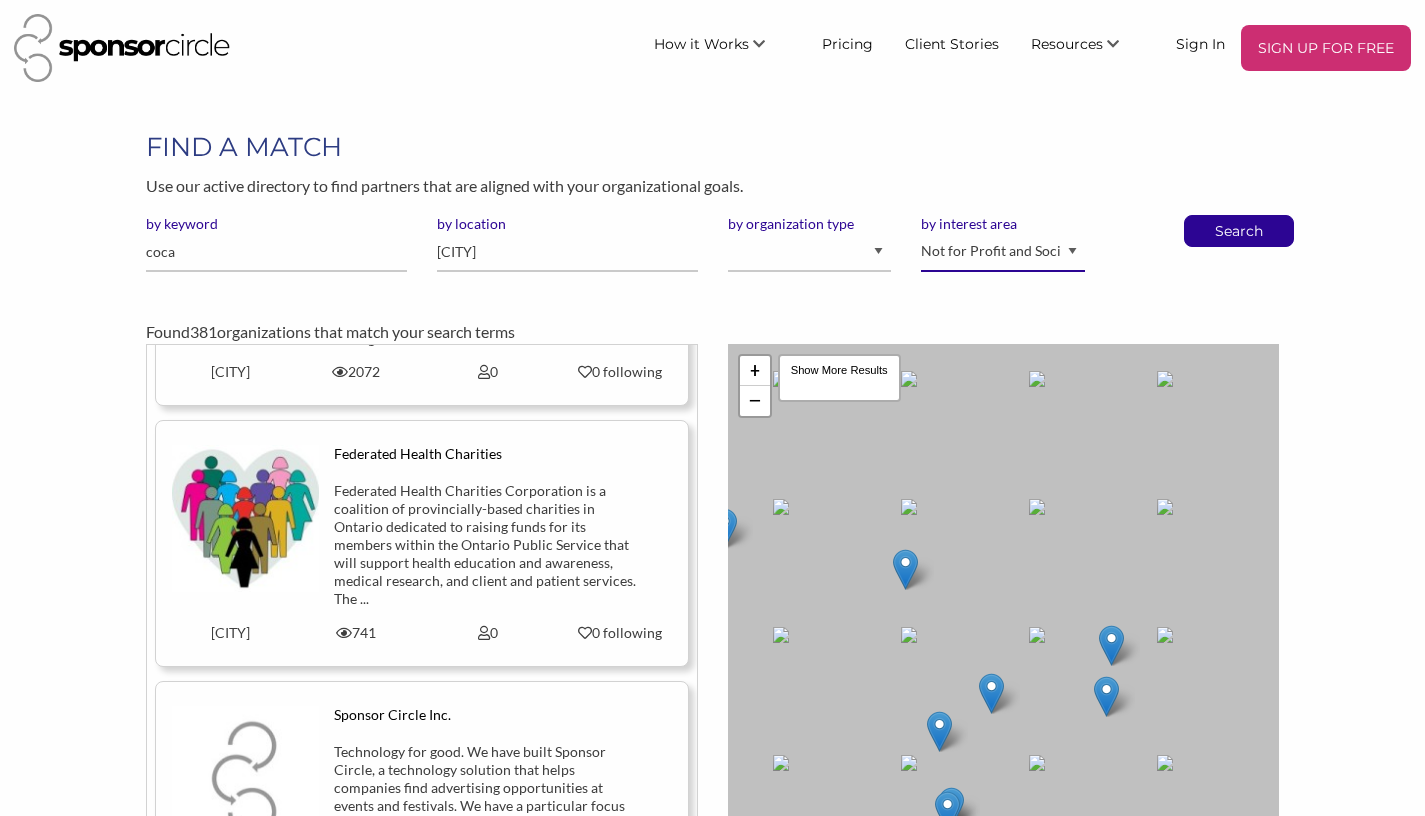 click on "Animal Welfare
Arts and Culture
Business and Entrepreneurship
Community
Diversity & Inclusion
Education
Entertainment
Environment
eSports and Gaming
Health and Wellness
International Development
Municipal and Government
Not for Profit and Social Services
Science and Innovation
Sports
Venue
Youth" at bounding box center [1003, 252] 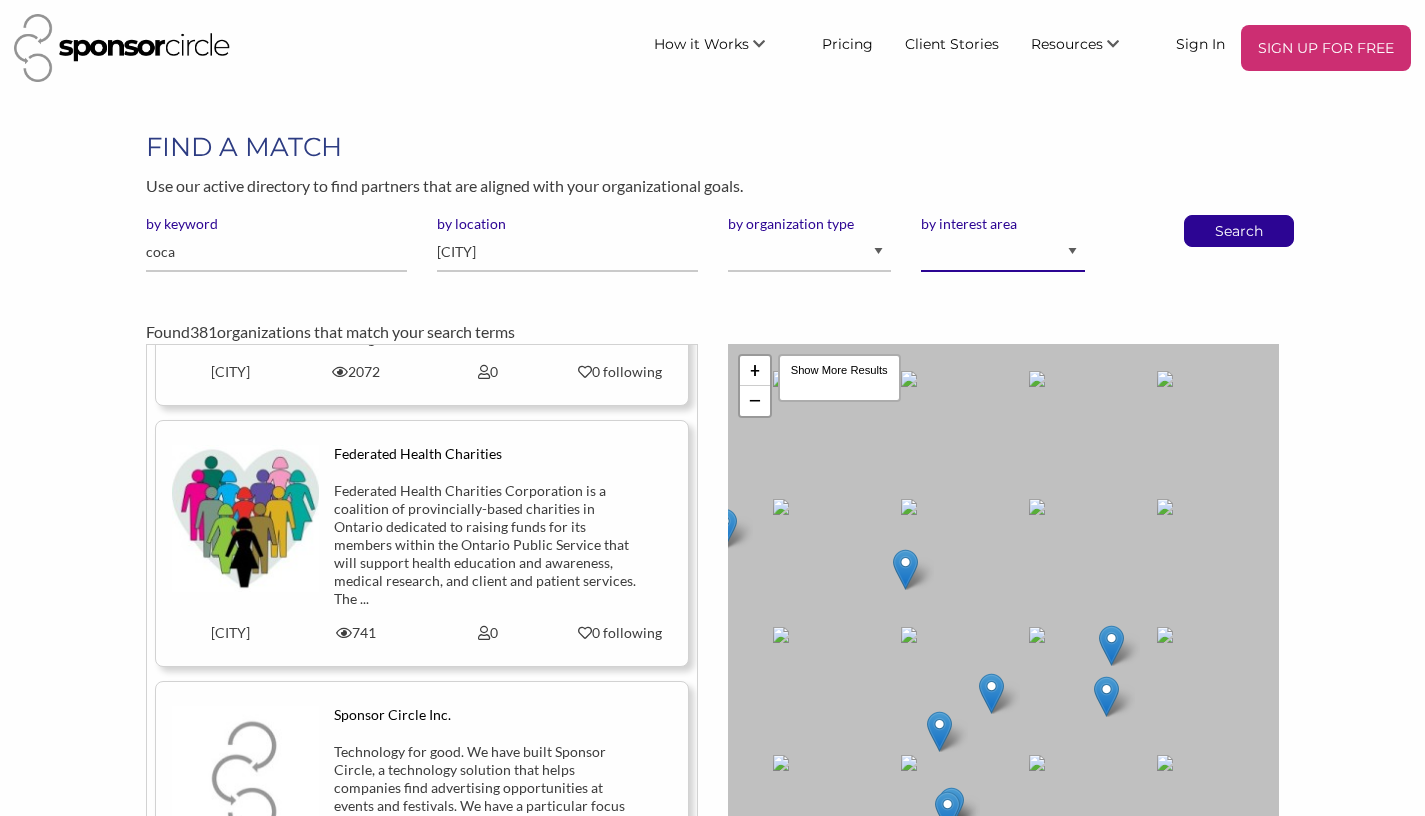 click at bounding box center [0, 0] 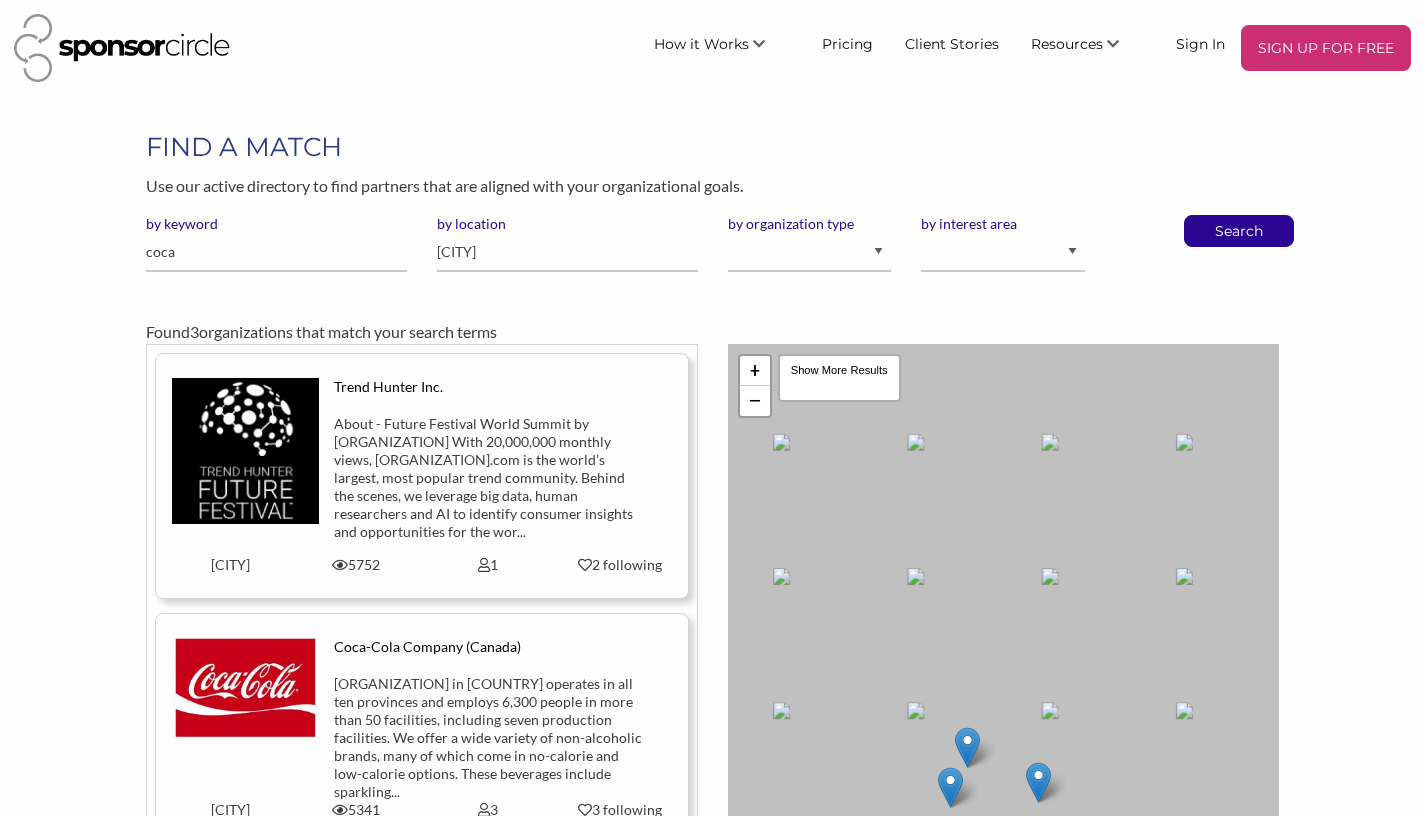 scroll, scrollTop: 0, scrollLeft: 0, axis: both 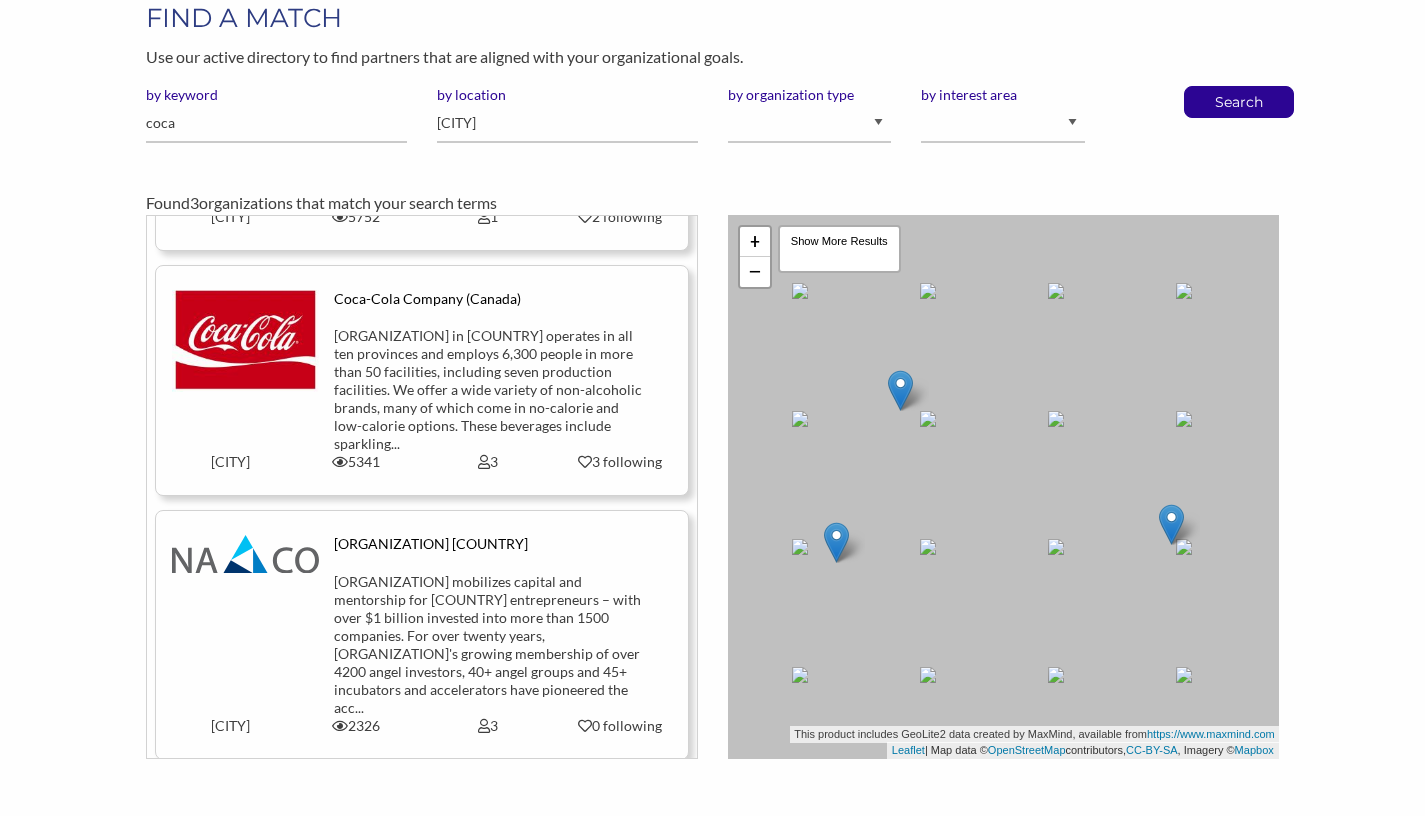 click on "Coca-Cola Company (Canada)" at bounding box center [488, 299] 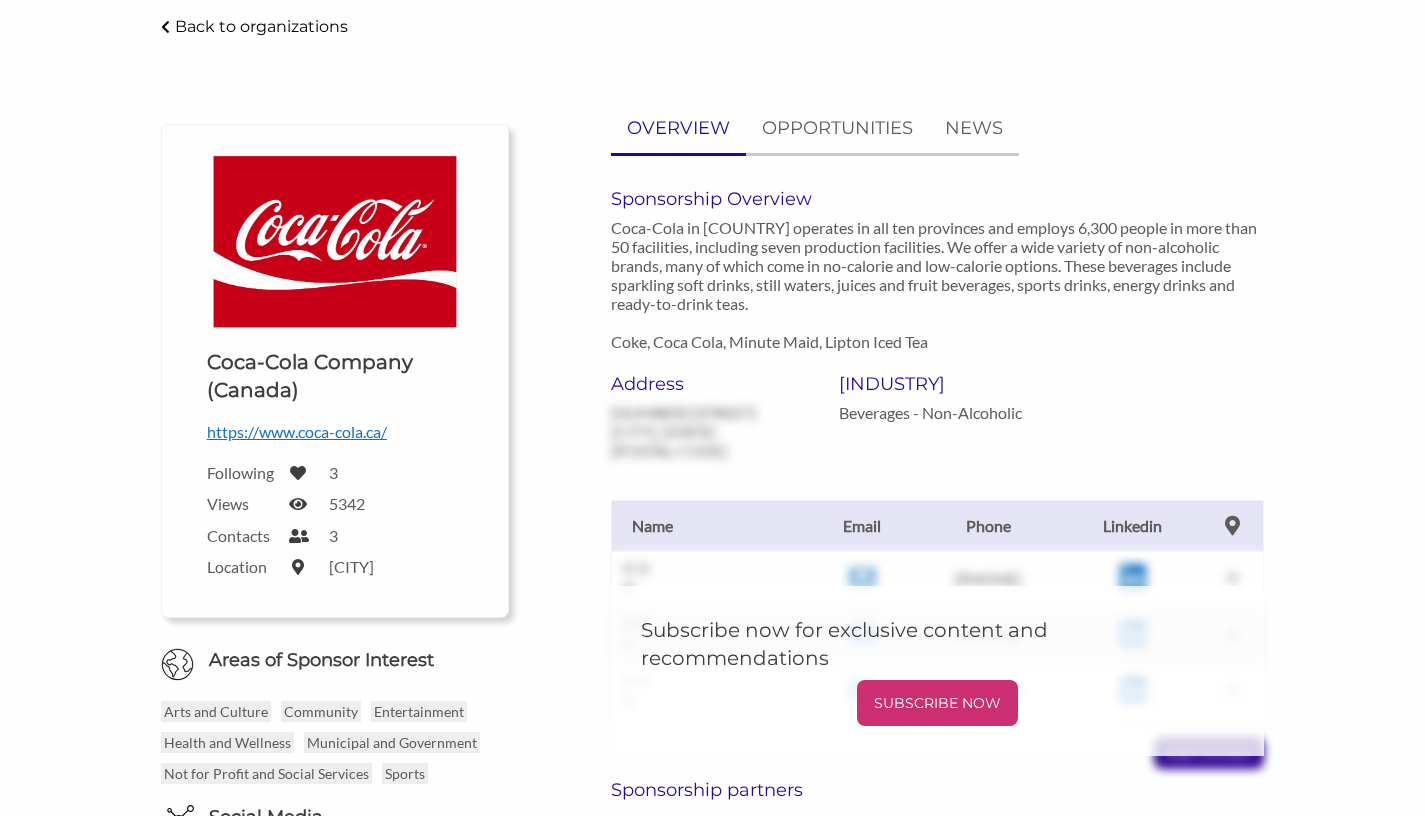 scroll, scrollTop: 165, scrollLeft: 0, axis: vertical 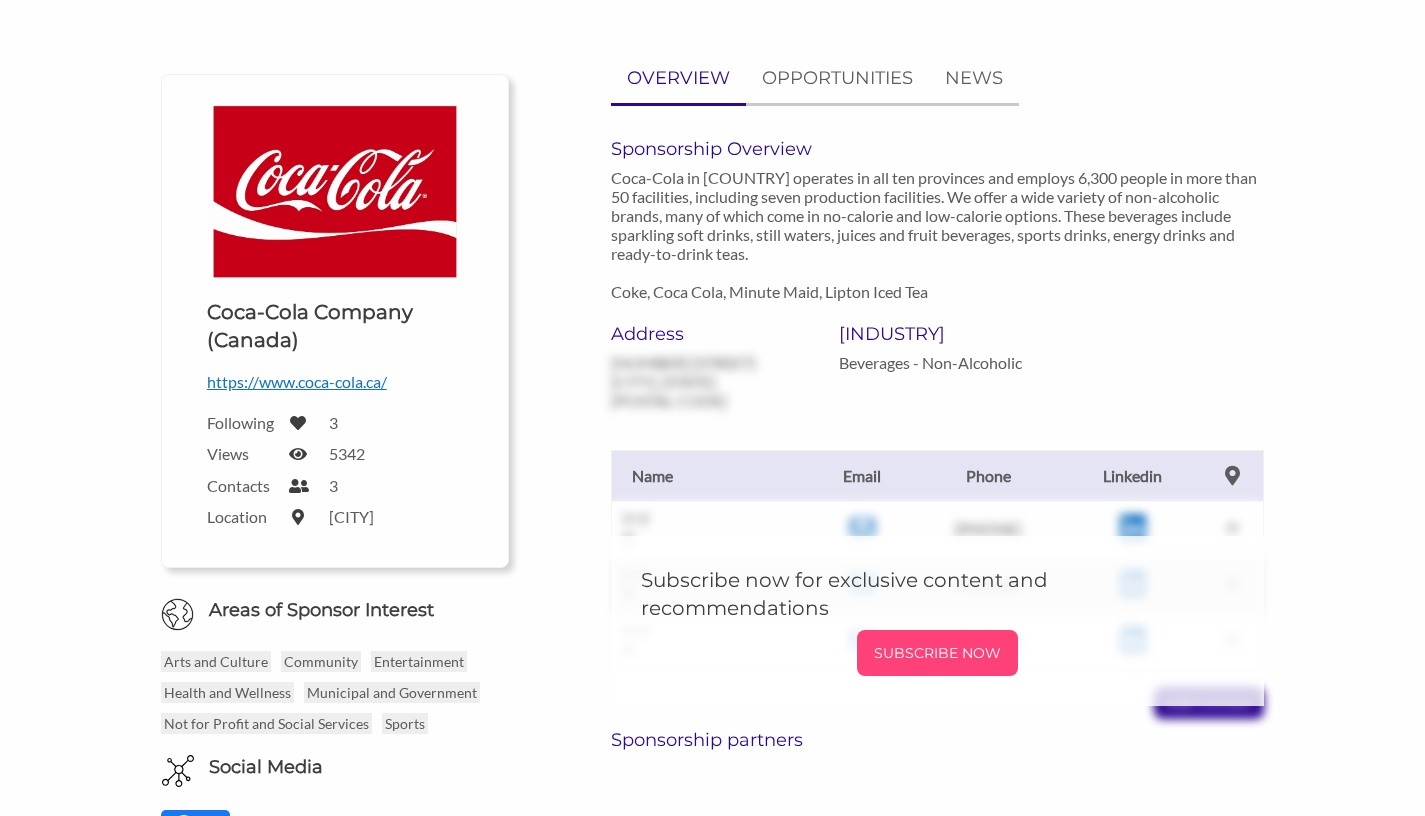 click on "SUBSCRIBE NOW" at bounding box center [937, 653] 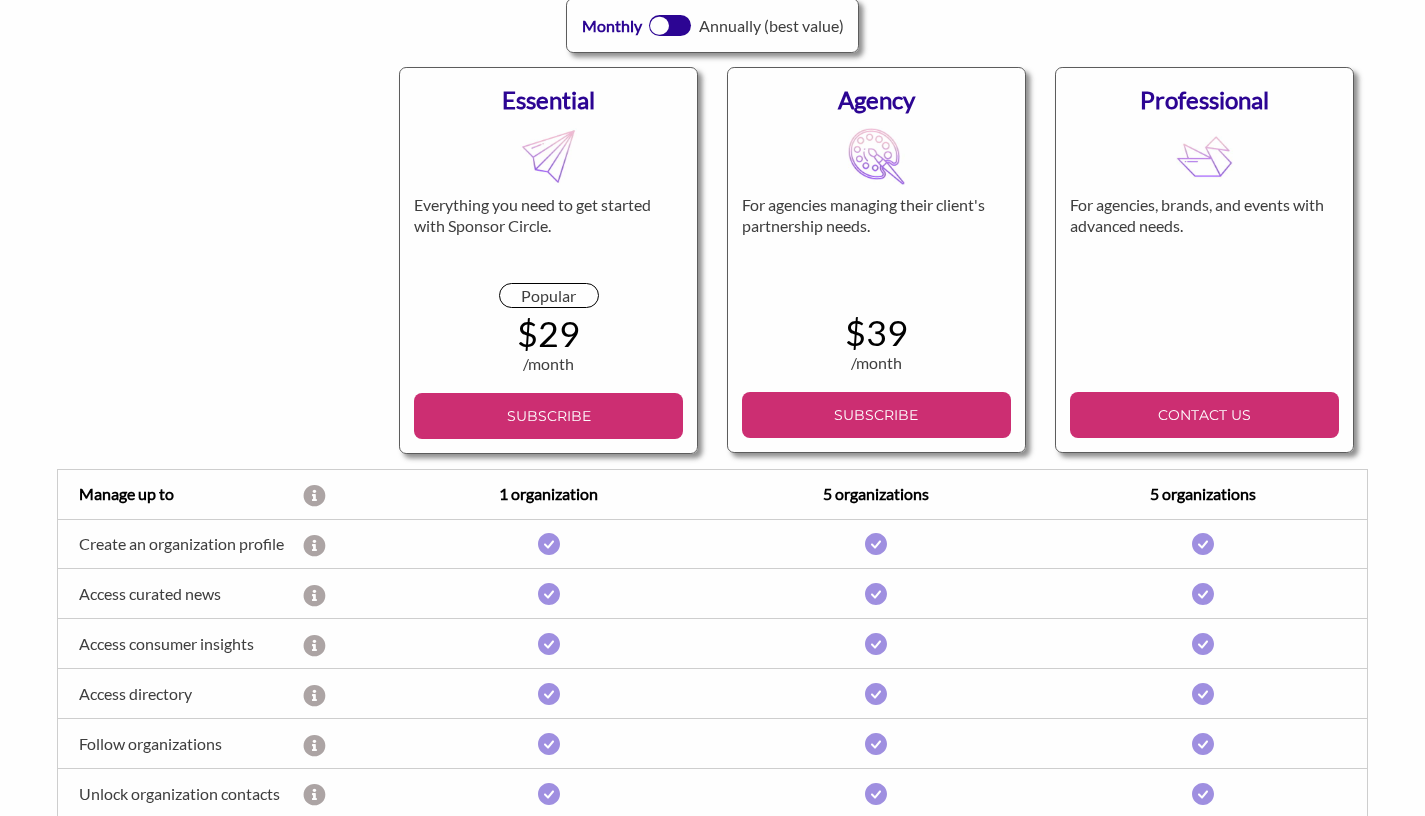 scroll, scrollTop: 164, scrollLeft: 0, axis: vertical 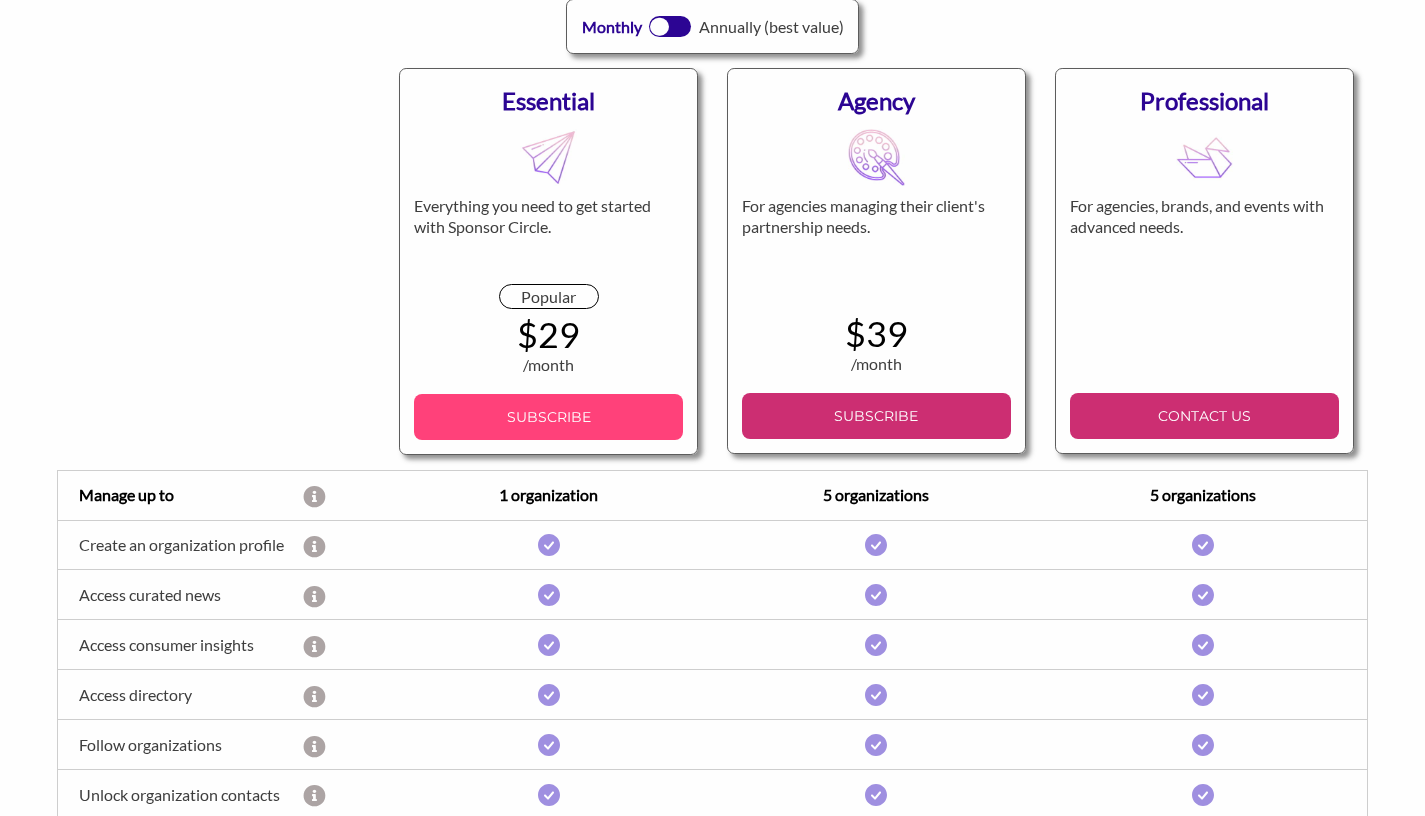 click on "SUBSCRIBE" at bounding box center [548, 417] 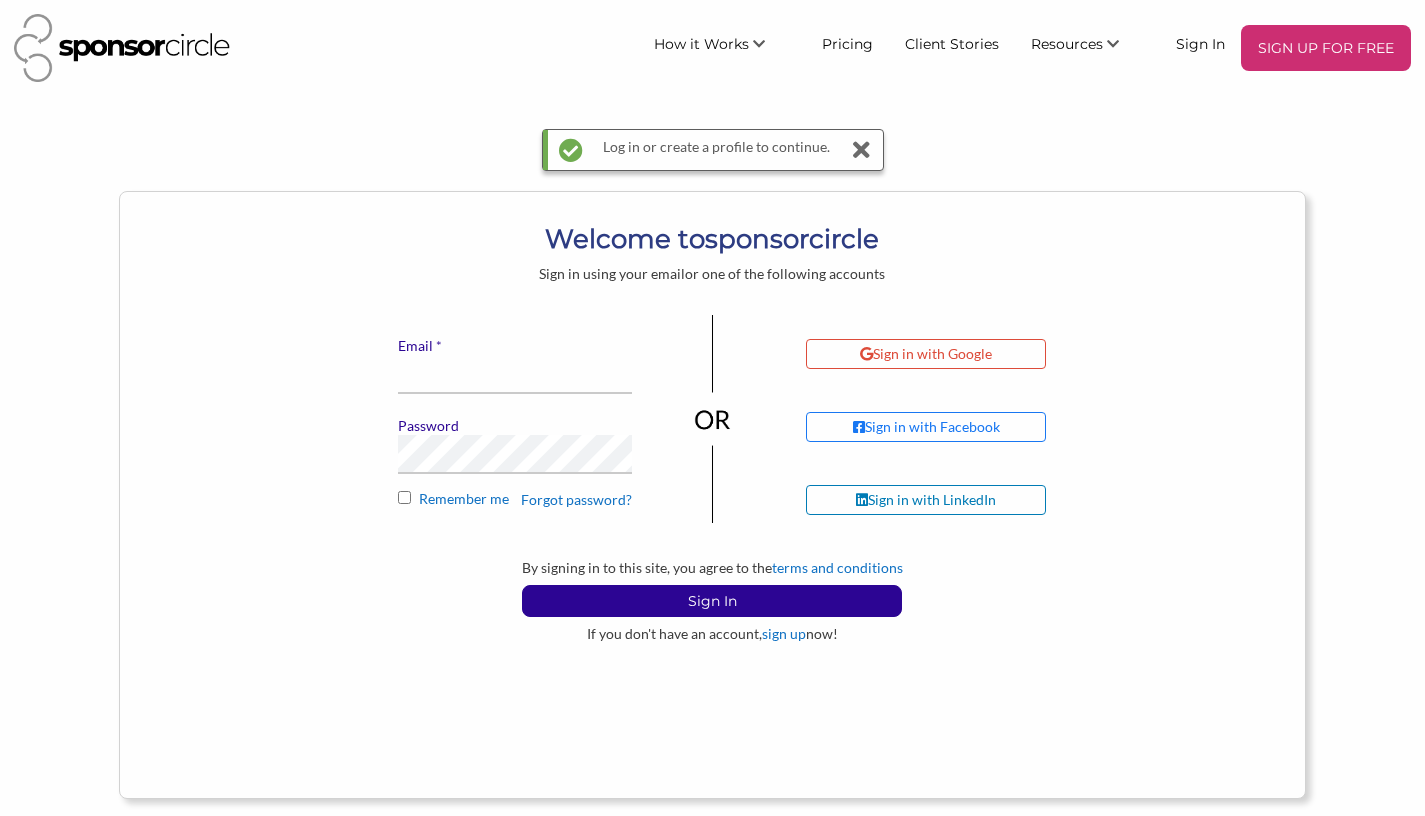 scroll, scrollTop: 0, scrollLeft: 0, axis: both 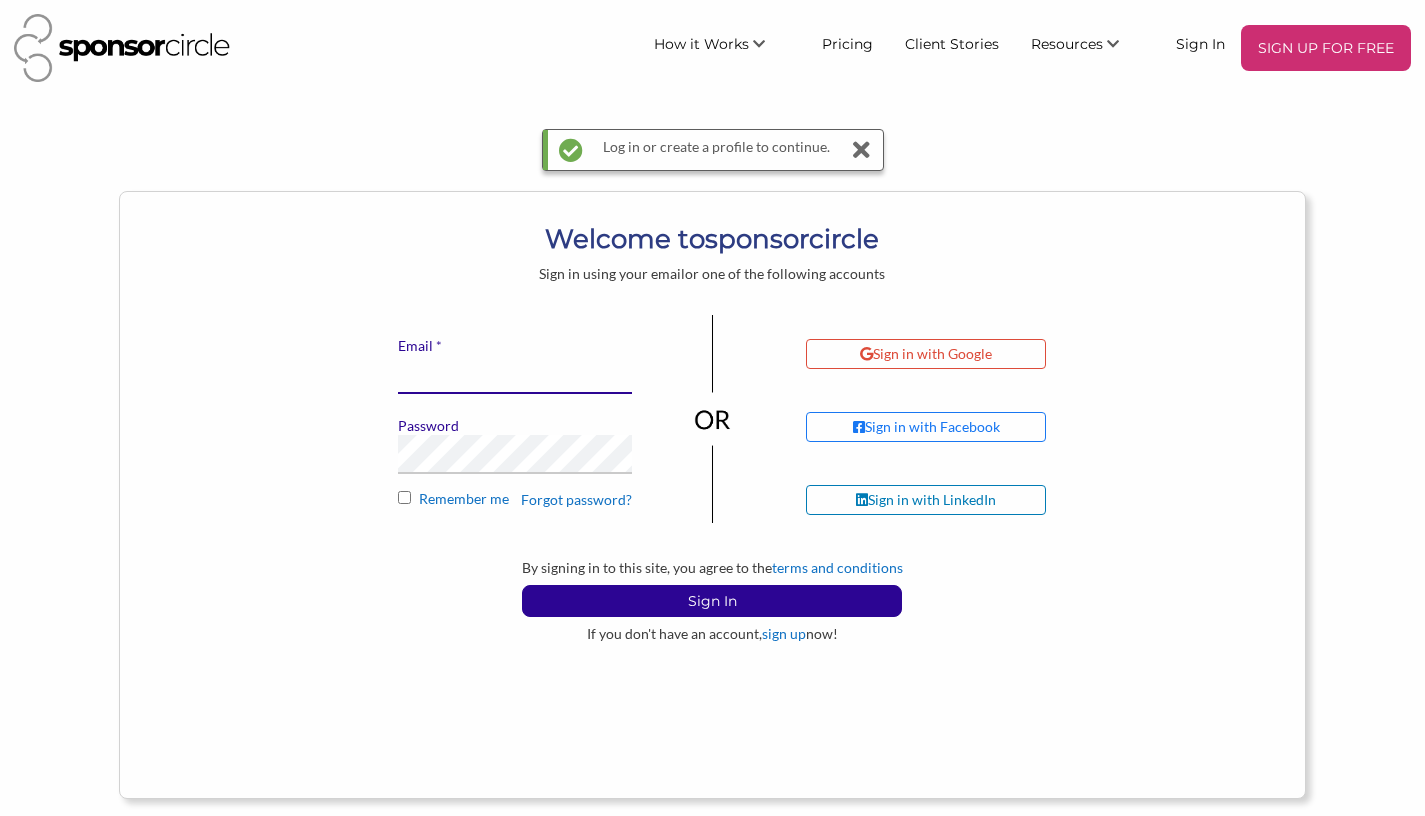 click on "*  Email" at bounding box center [514, 374] 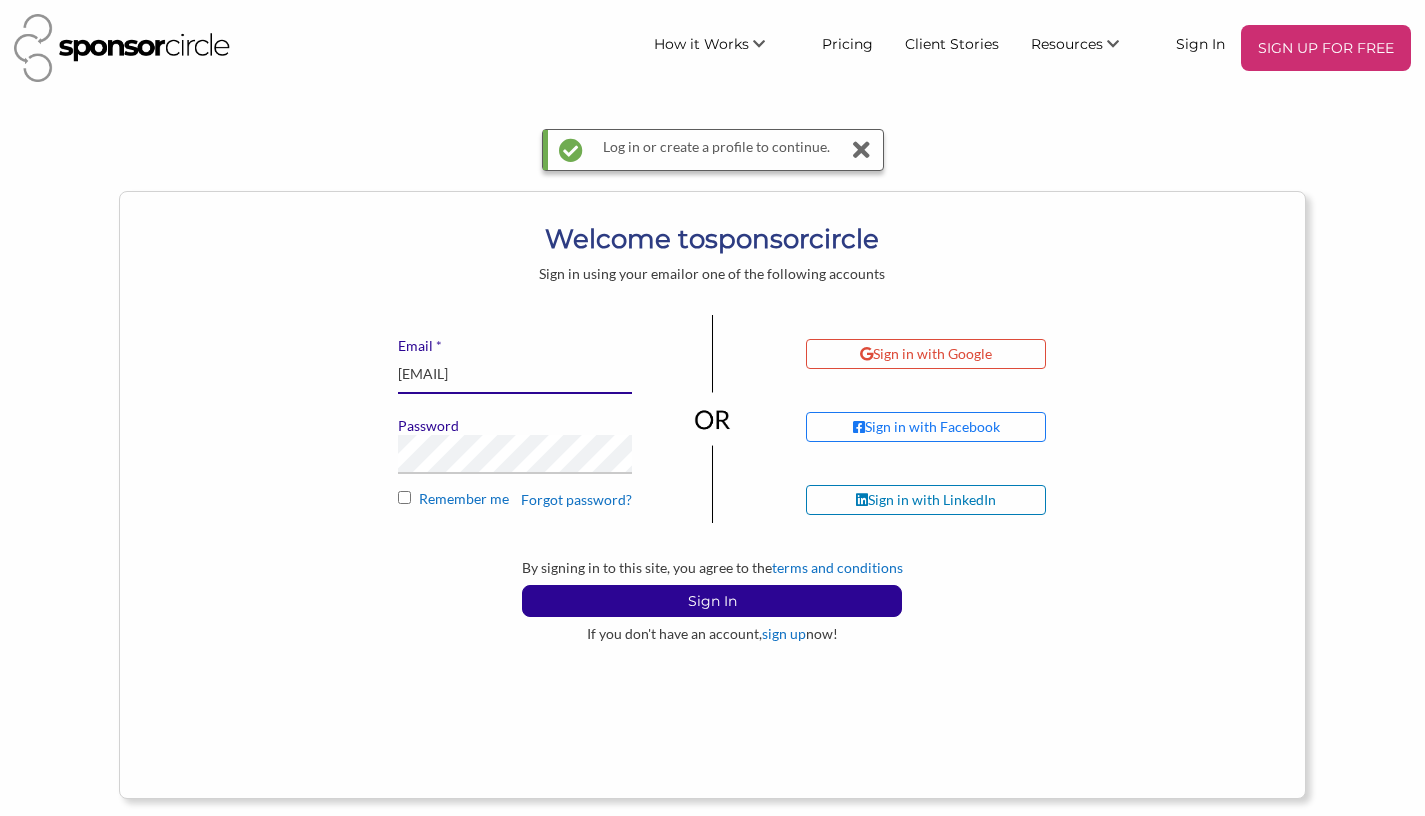 type on "[EMAIL]" 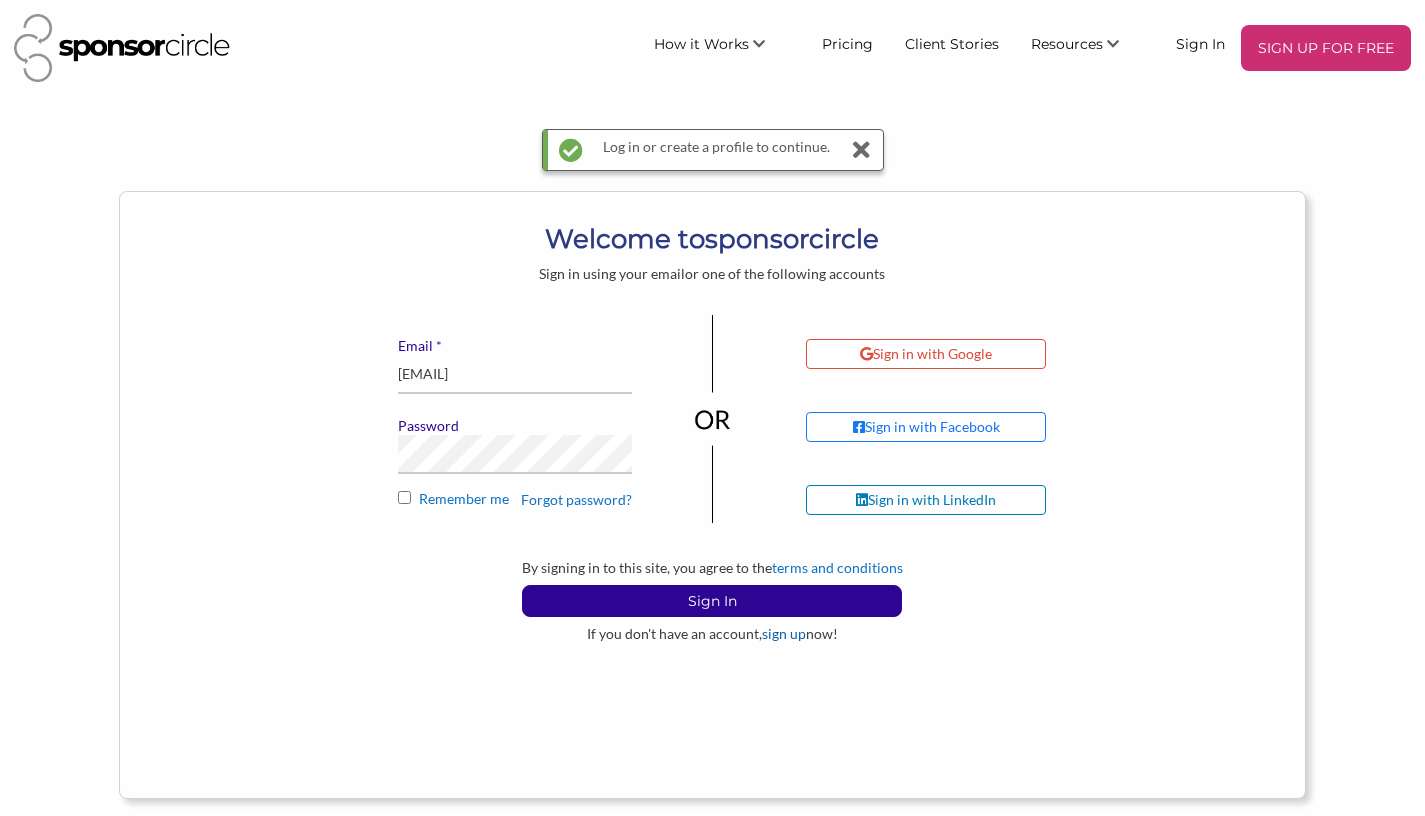 click on "sign up" at bounding box center (784, 633) 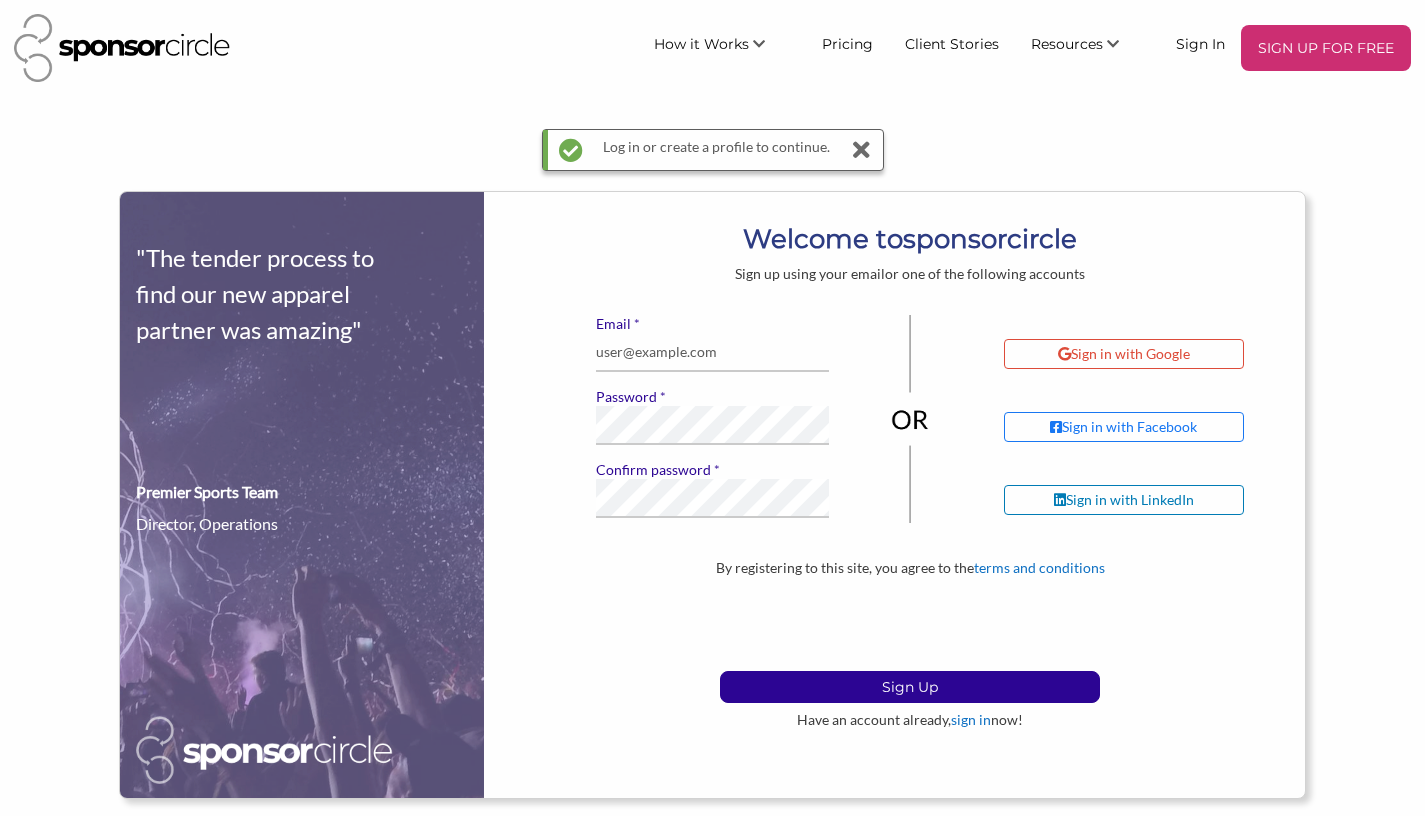 scroll, scrollTop: 0, scrollLeft: 0, axis: both 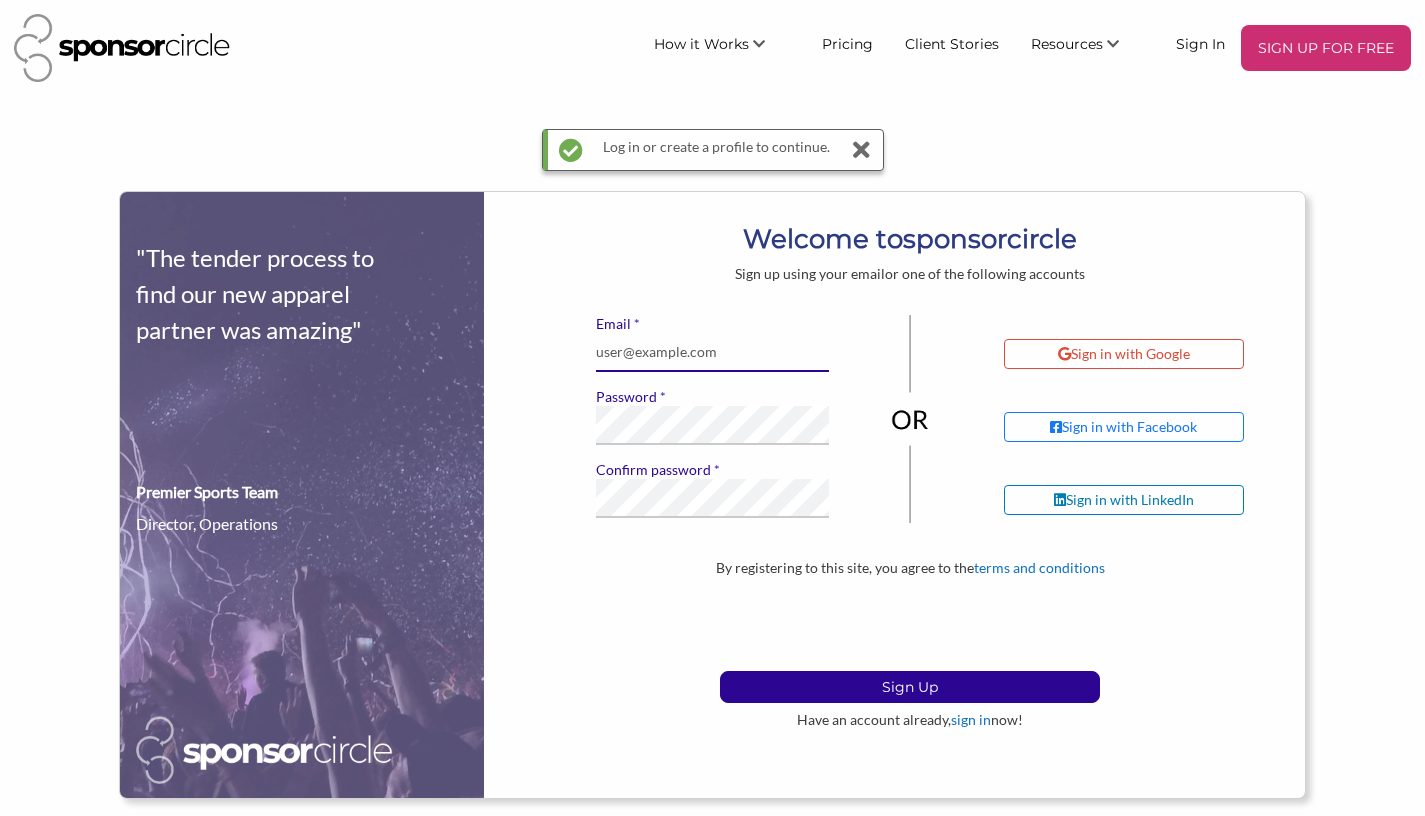 click on "*  Email" at bounding box center (712, 352) 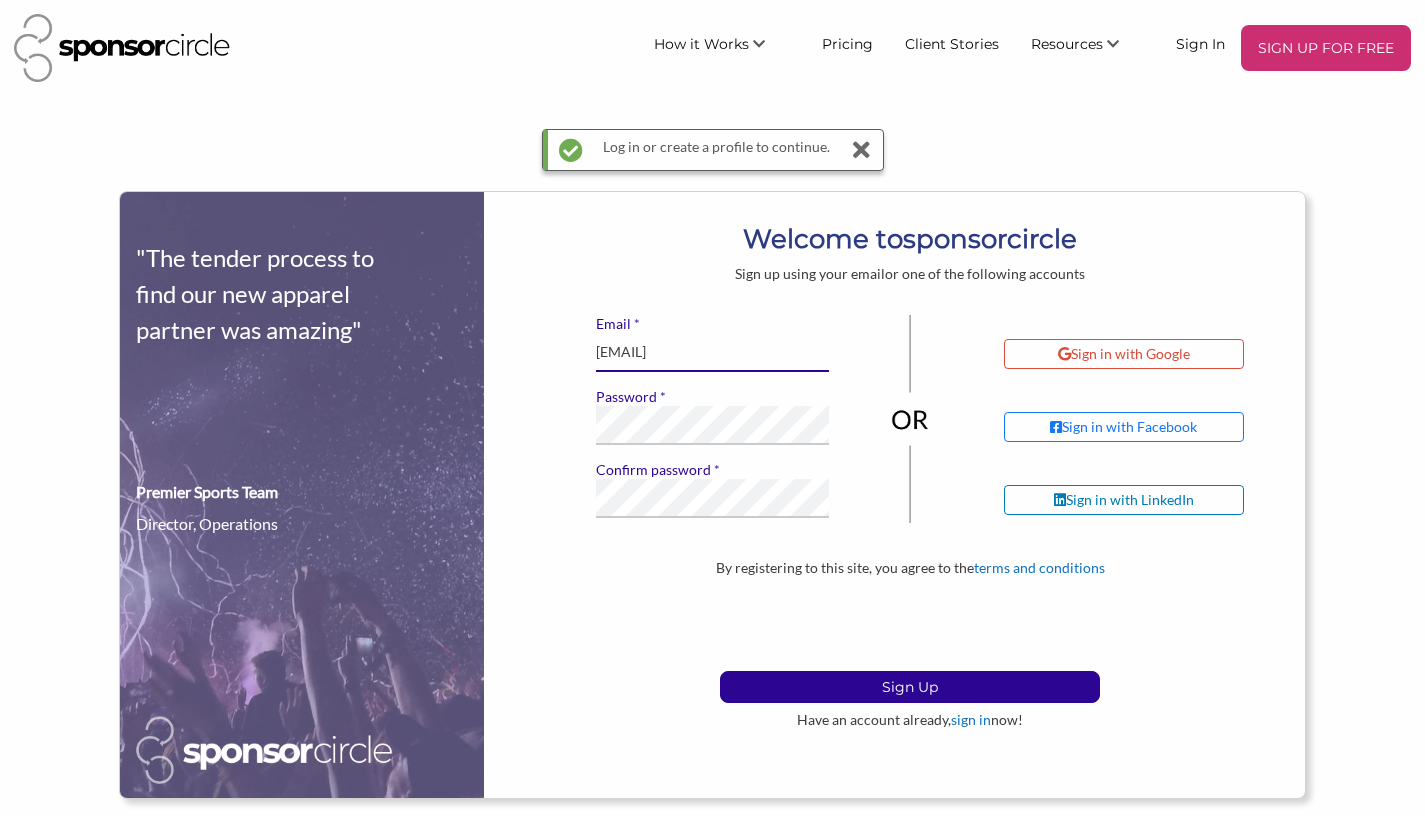 type on "[EMAIL]" 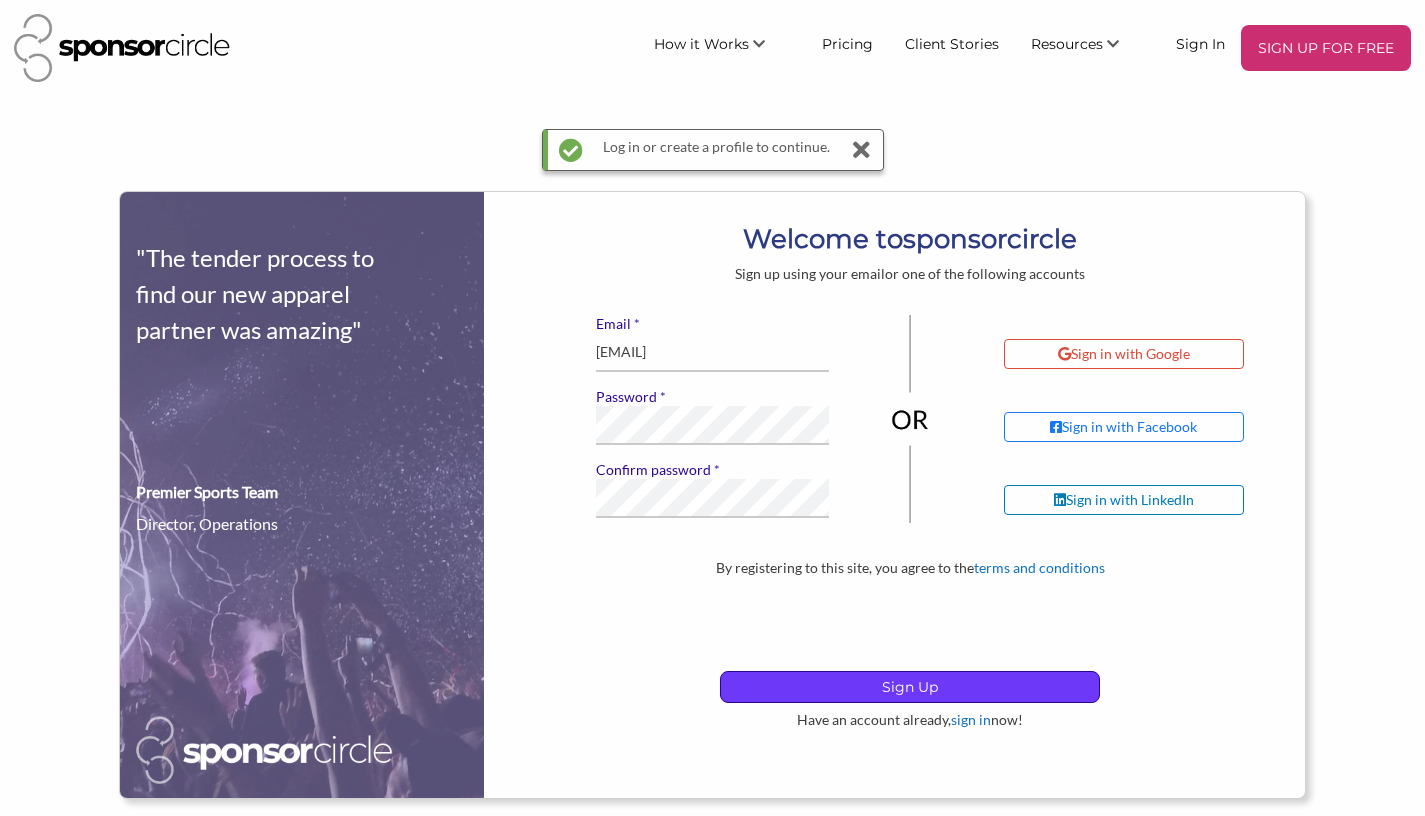 click on "Sign Up" at bounding box center [910, 687] 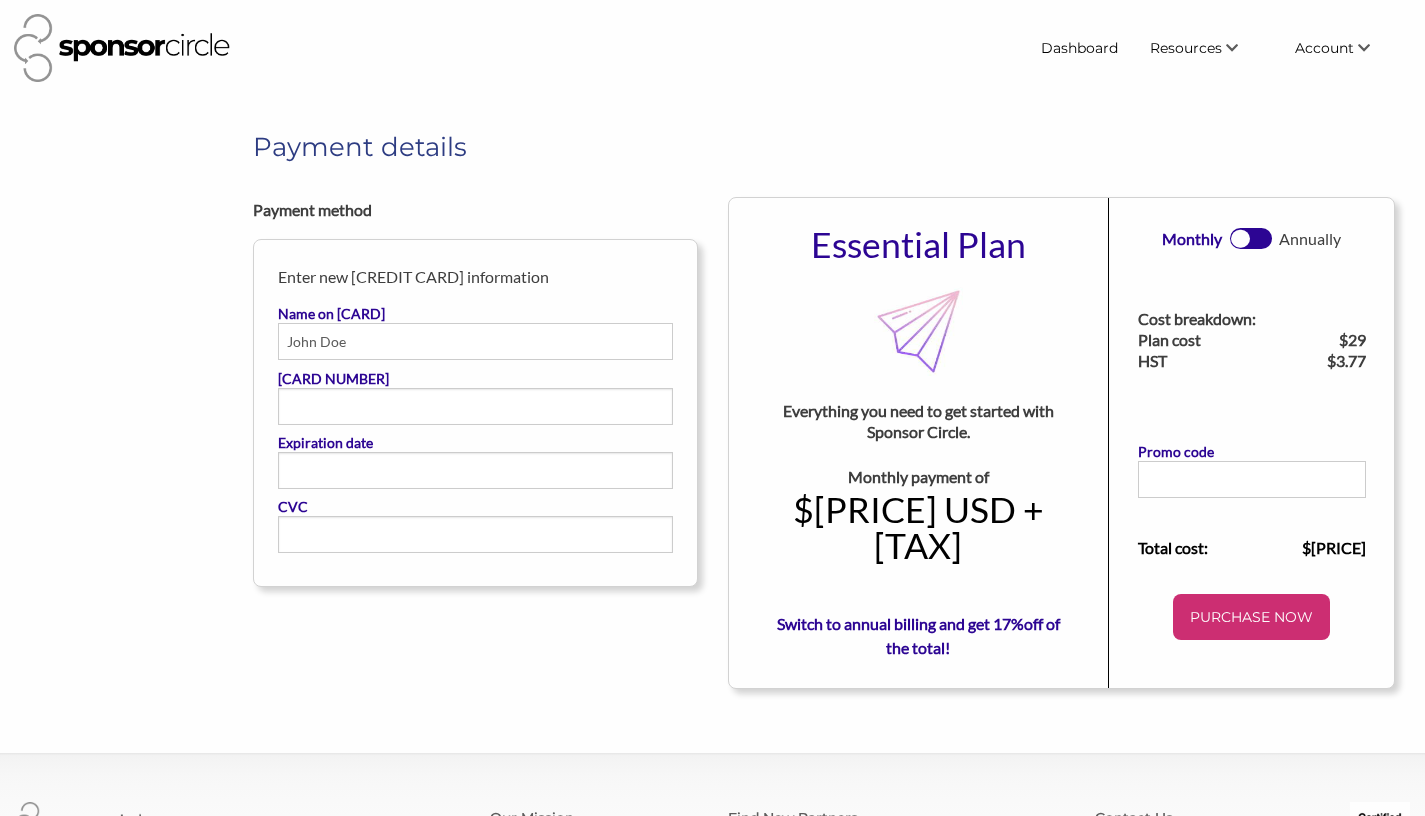scroll, scrollTop: 0, scrollLeft: 0, axis: both 